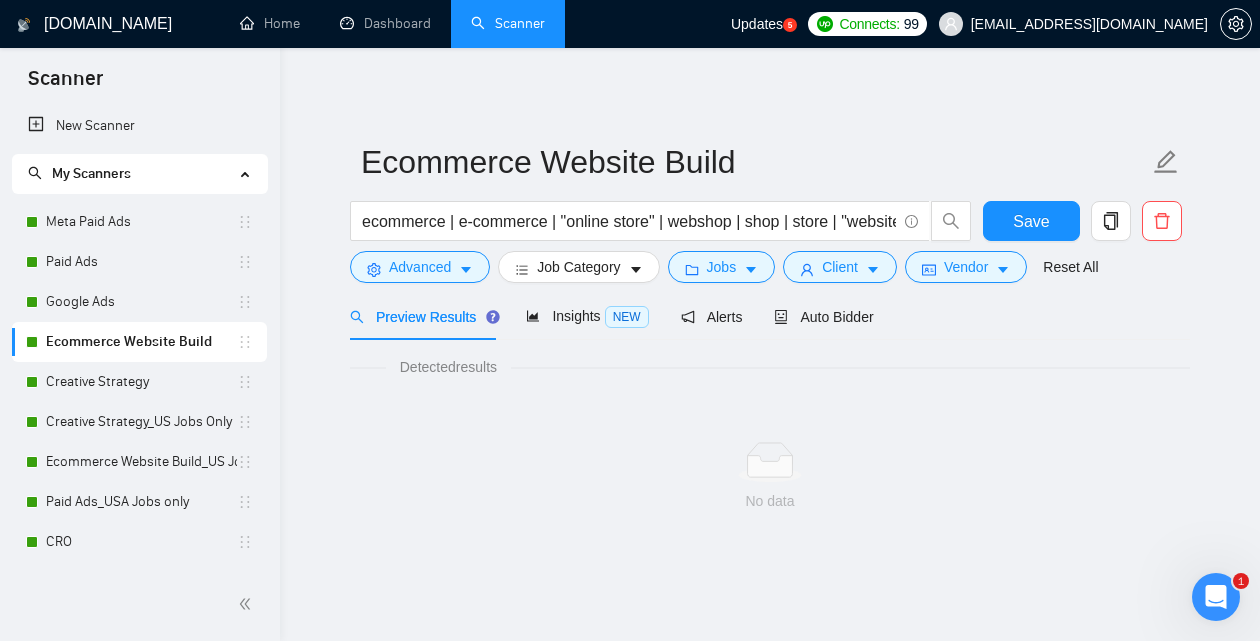 scroll, scrollTop: 0, scrollLeft: 0, axis: both 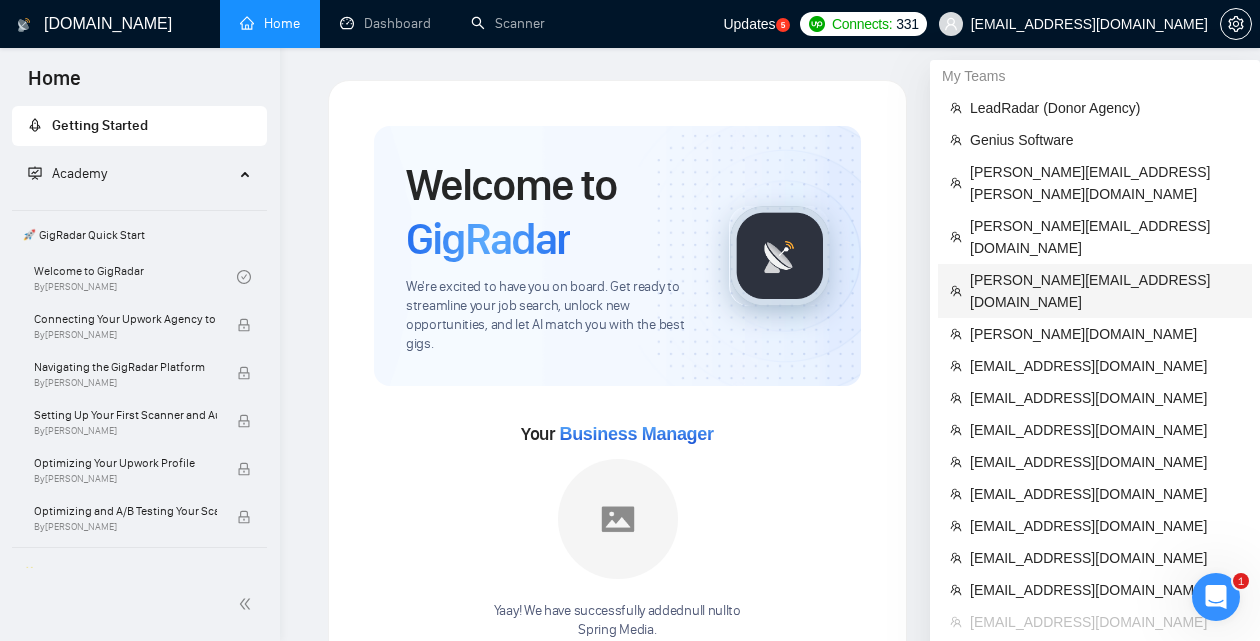 click on "bohdan@dfrnc.com" at bounding box center (1105, 291) 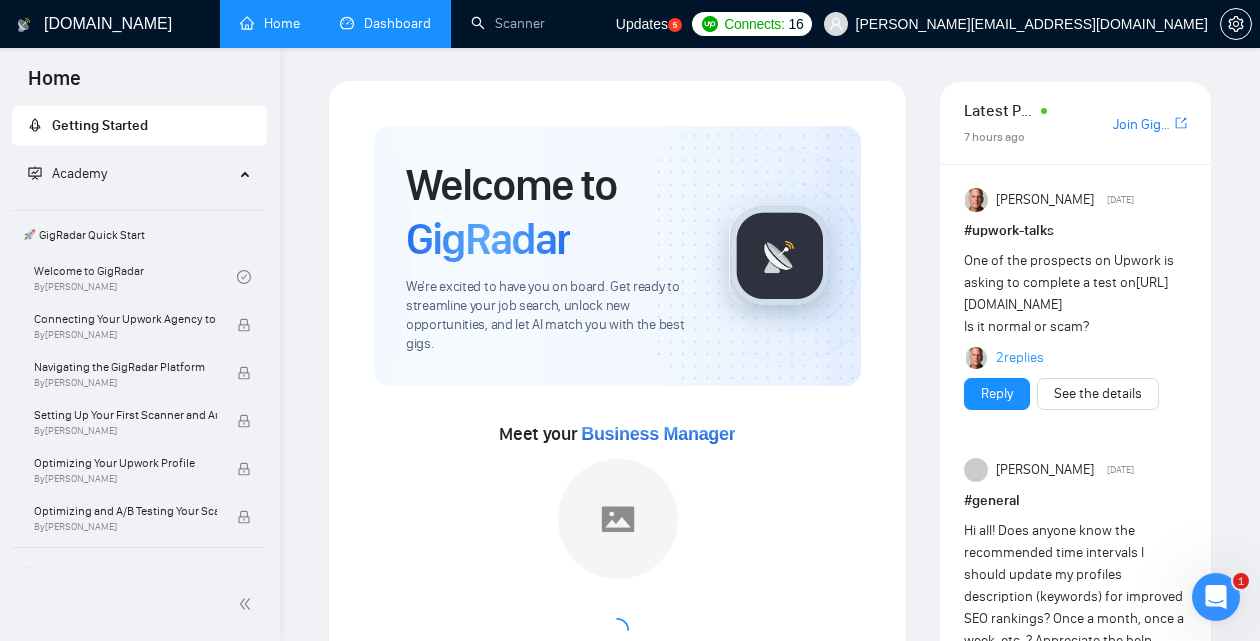click on "Dashboard" at bounding box center [385, 23] 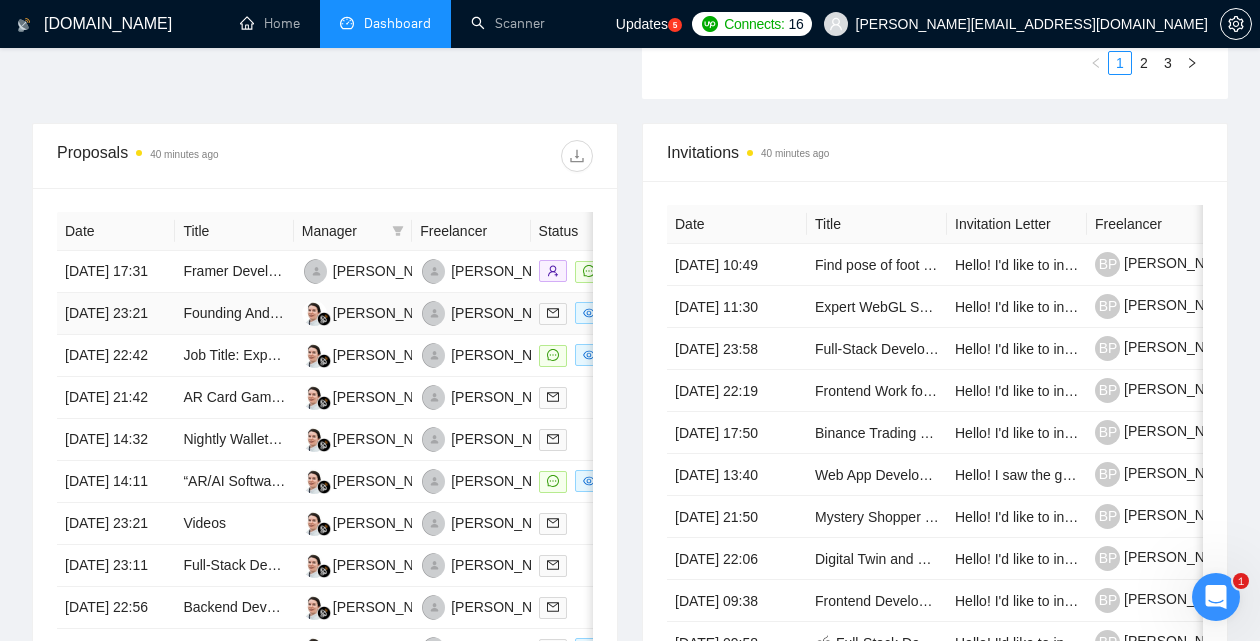 scroll, scrollTop: 763, scrollLeft: 0, axis: vertical 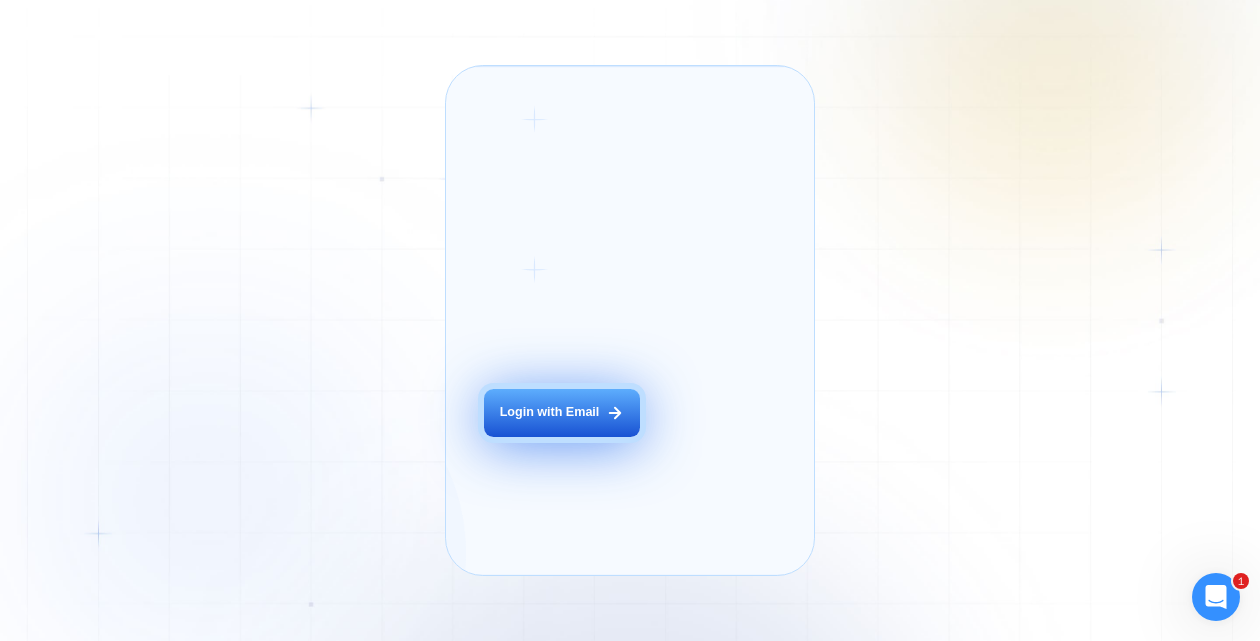click on "Login with Email" at bounding box center [562, 413] 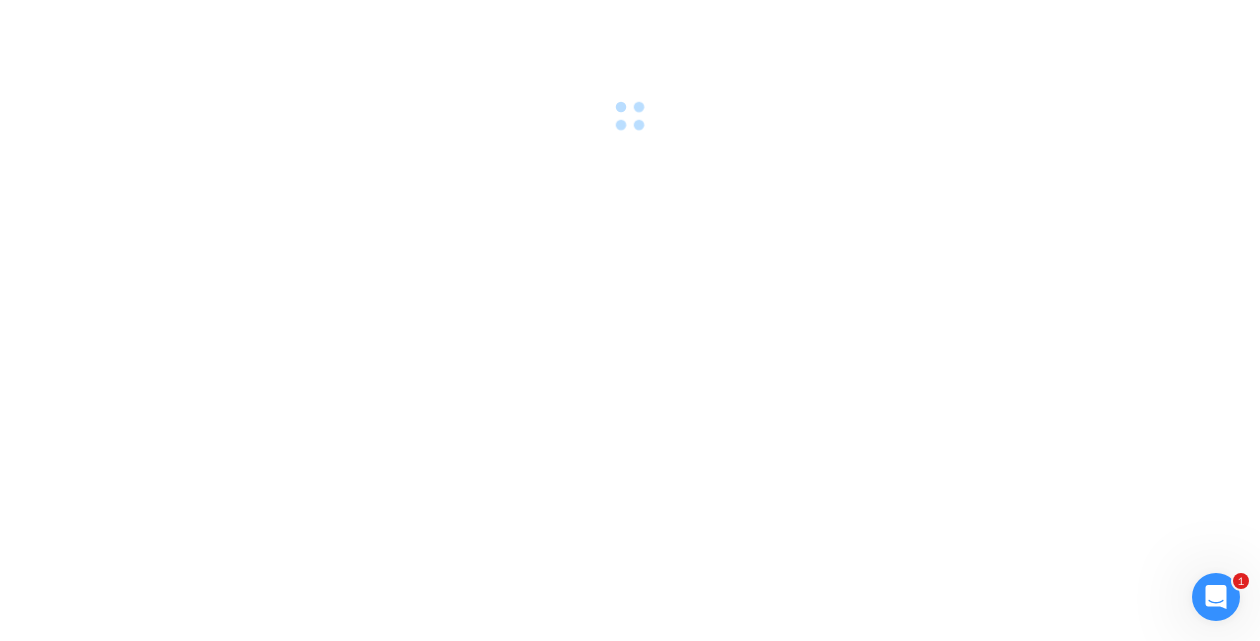 scroll, scrollTop: 0, scrollLeft: 0, axis: both 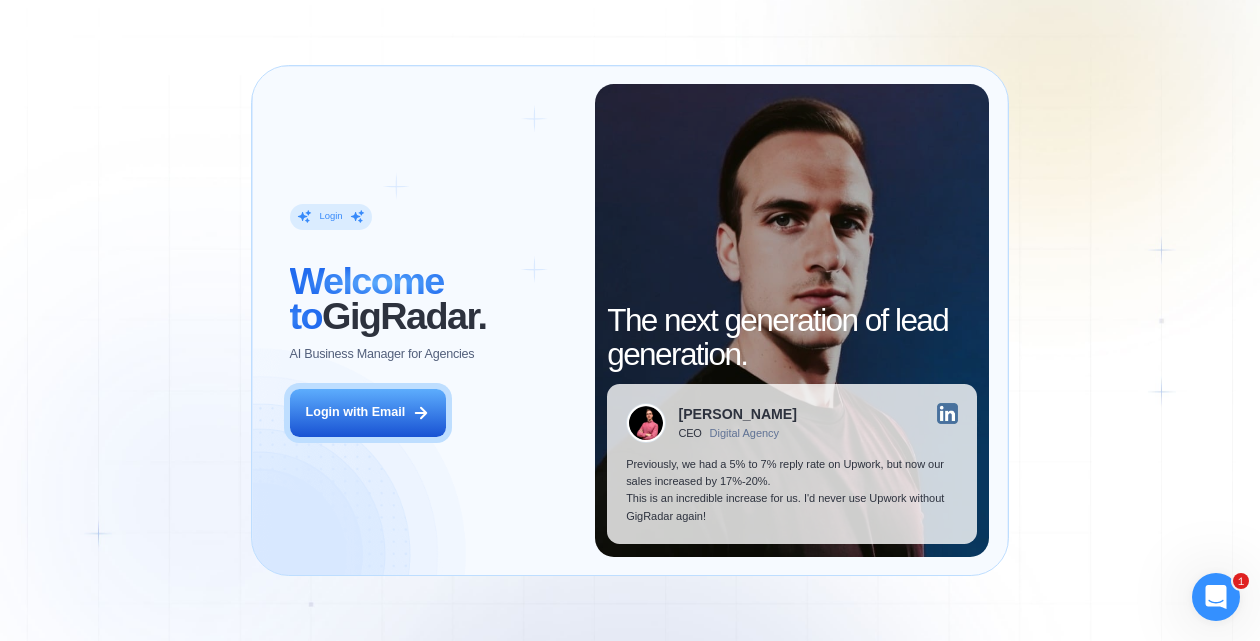 click on "Login ‍ Welcome to  GigRadar. AI Business Manager for Agencies Login with Email The next generation of lead generation. Alejandro R. CEO Digital Agency Previously, we had a 5% to 7% reply rate on Upwork, but now our sales increased by 17%-20%.  This is an incredible increase for us. I'd never use Upwork without GigRadar again!" at bounding box center (630, 320) 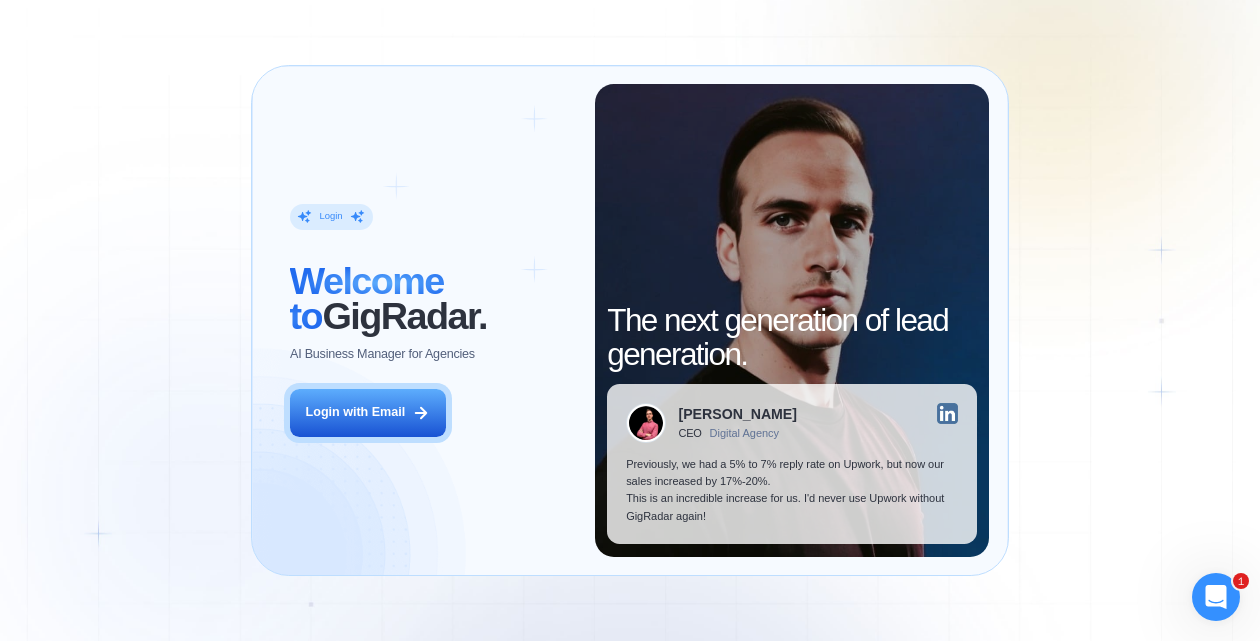 scroll, scrollTop: 0, scrollLeft: 0, axis: both 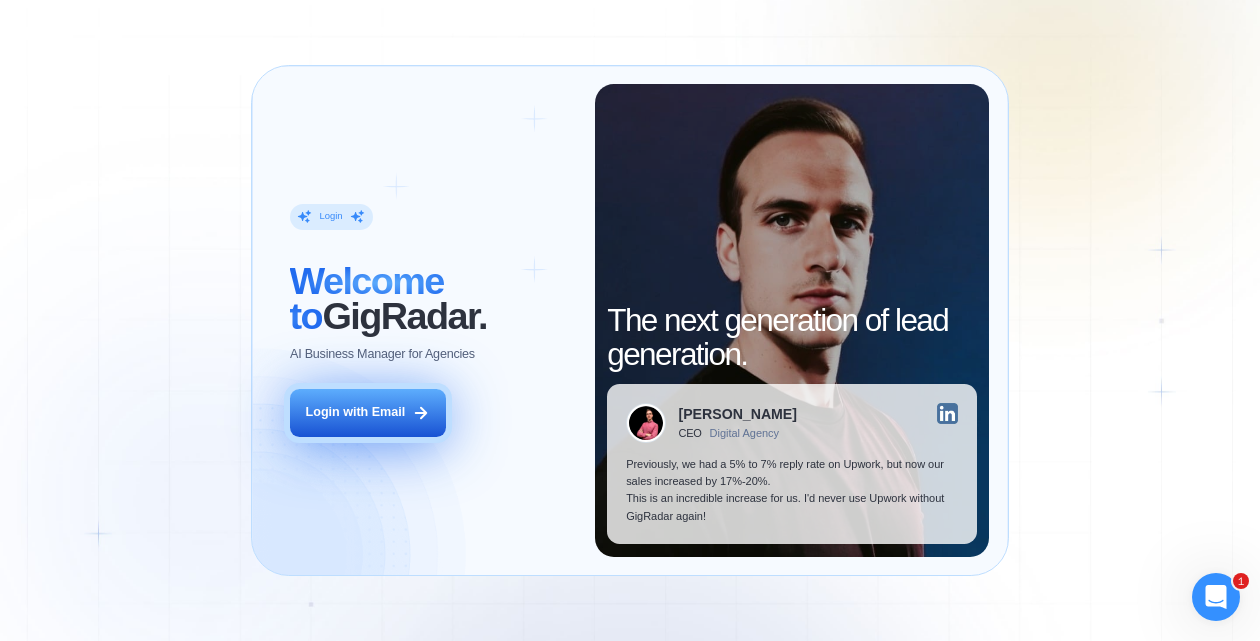 click on "Login with Email" at bounding box center [356, 412] 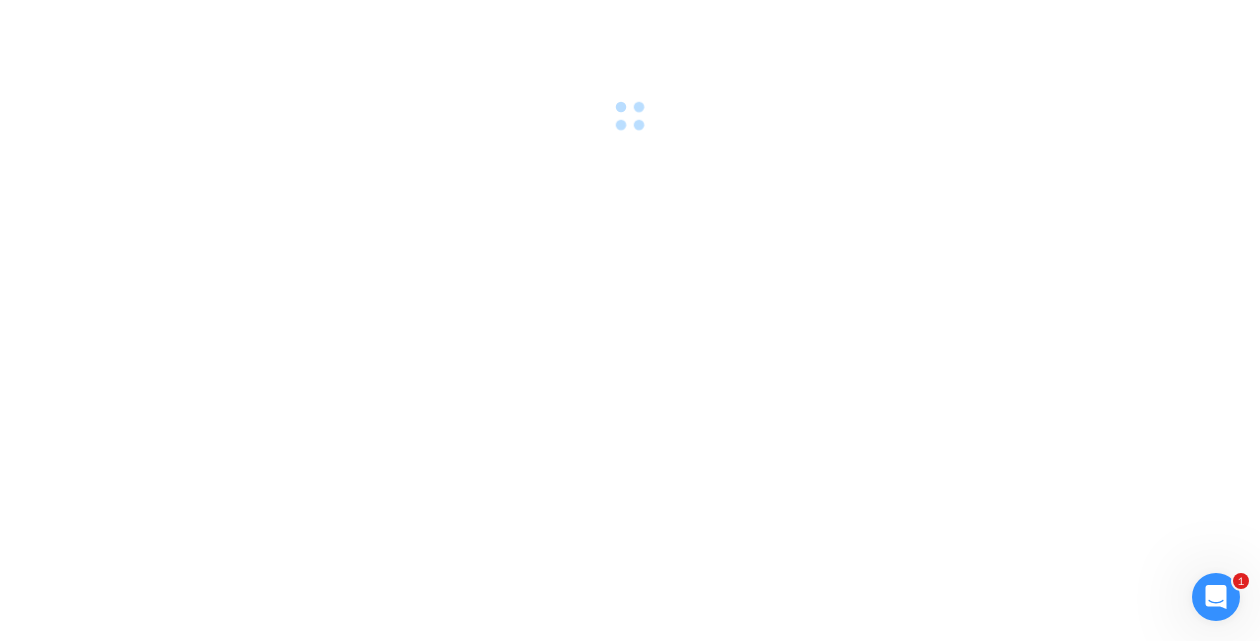 scroll, scrollTop: 0, scrollLeft: 0, axis: both 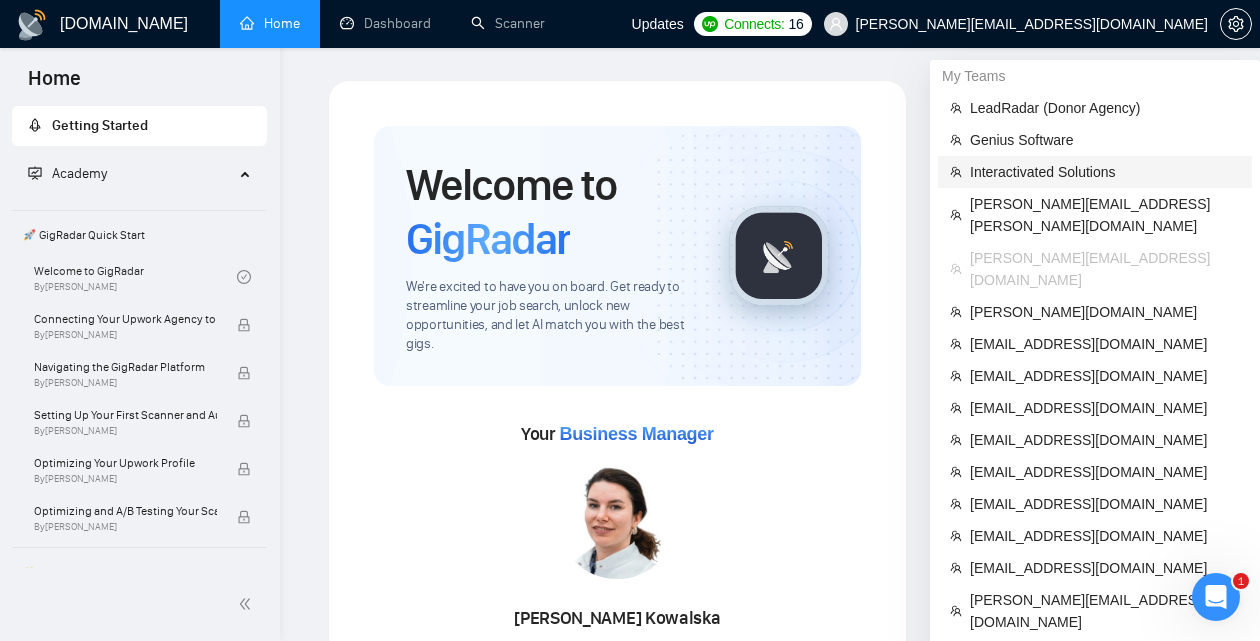 click on "Interactivated Solutions" at bounding box center (1105, 172) 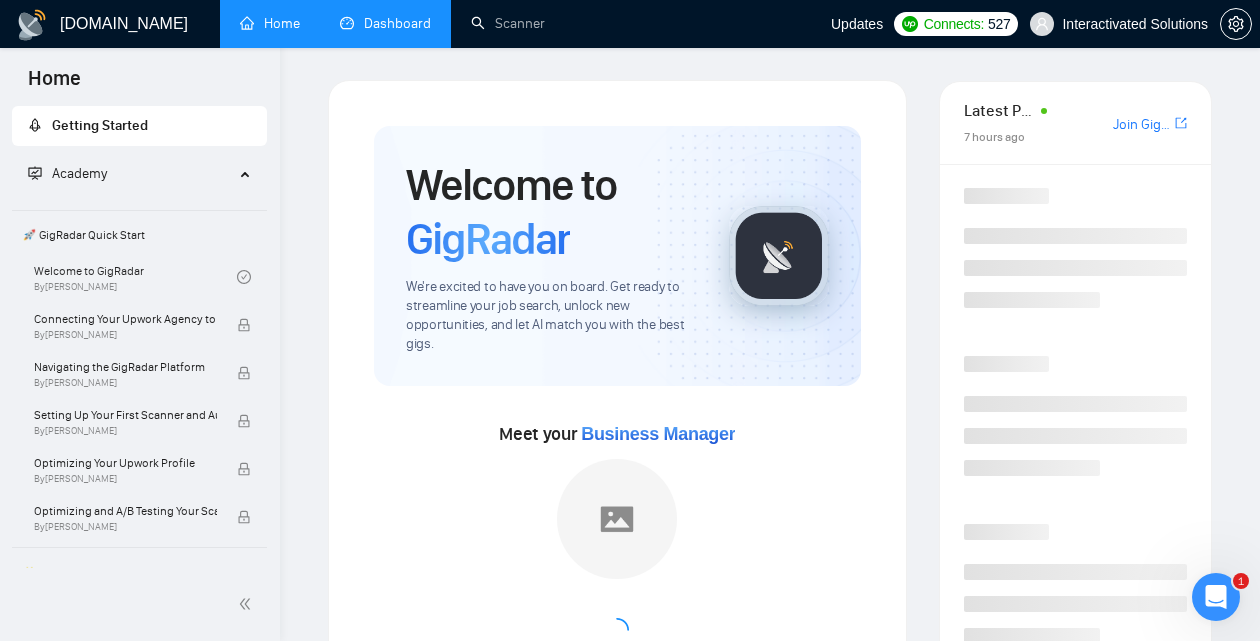 click on "Dashboard" at bounding box center [385, 23] 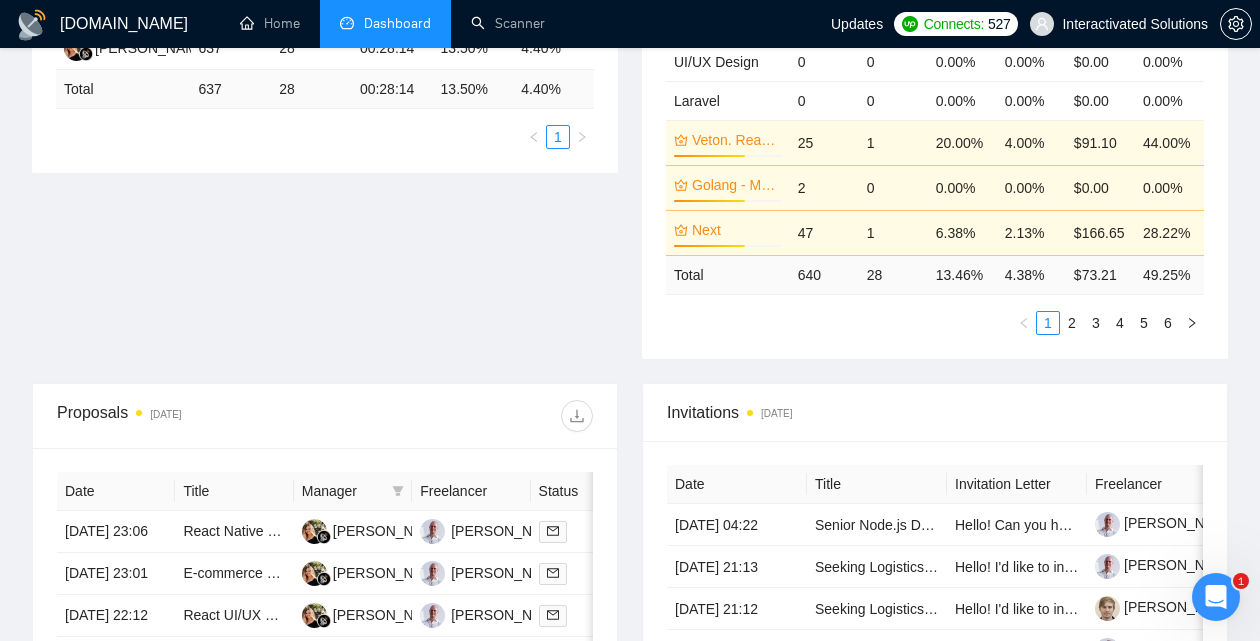 scroll, scrollTop: 0, scrollLeft: 0, axis: both 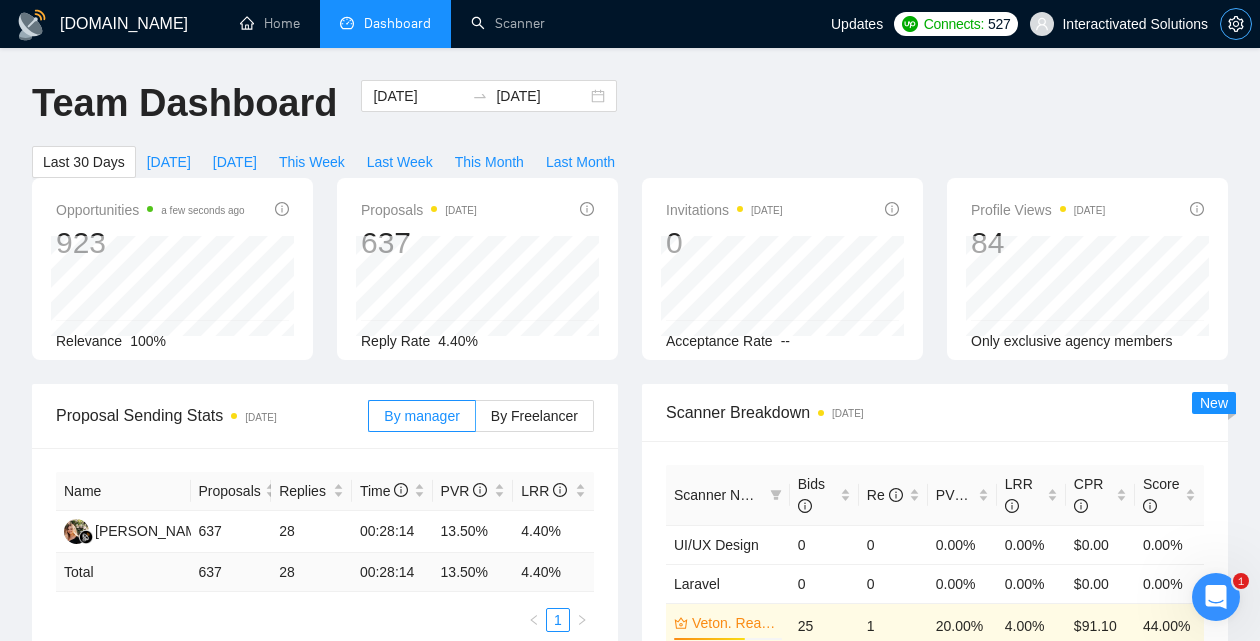 click 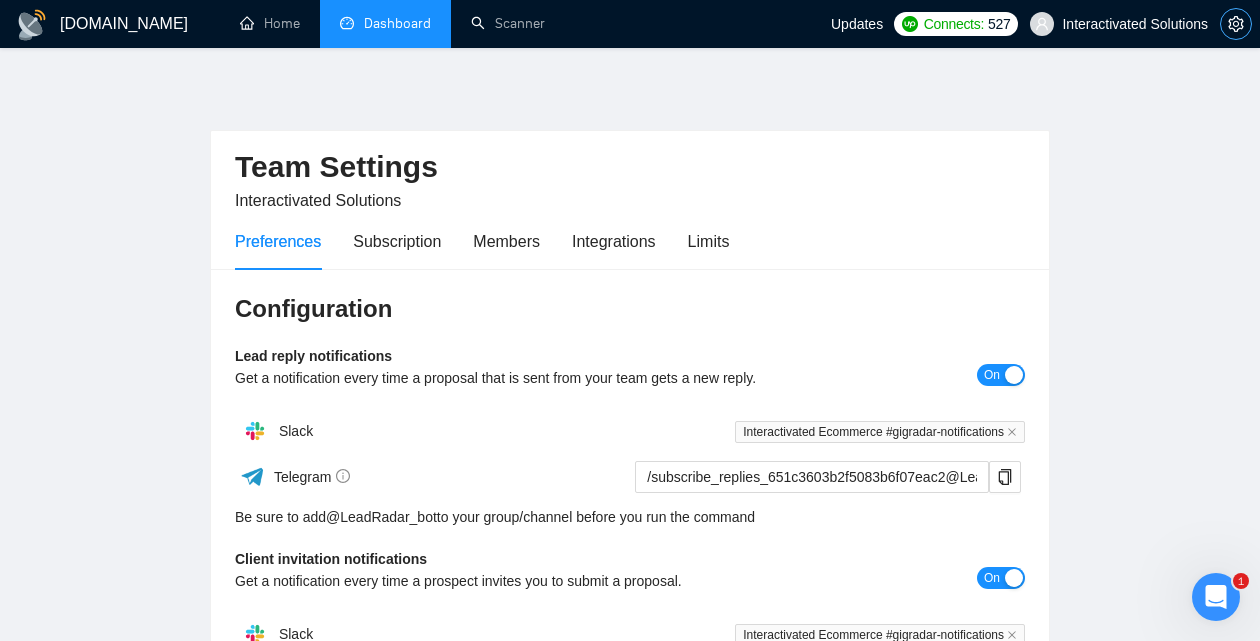 drag, startPoint x: 1211, startPoint y: 23, endPoint x: 1238, endPoint y: 15, distance: 28.160255 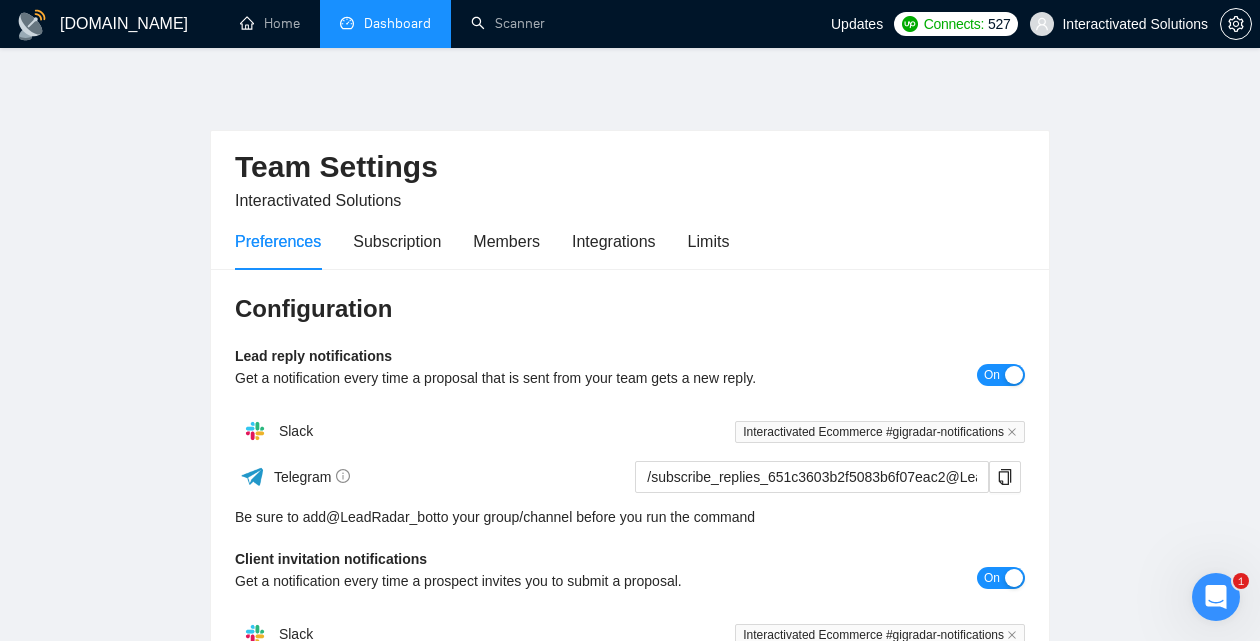 click on "Preferences Subscription Members Integrations Limits" at bounding box center [482, 241] 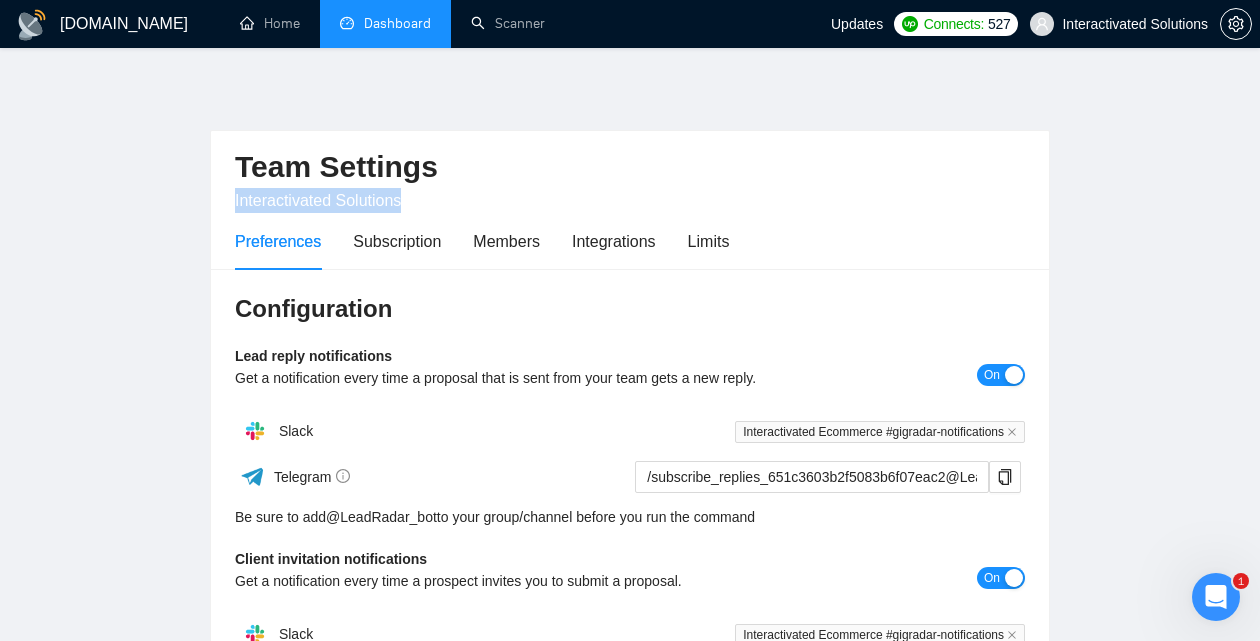 drag, startPoint x: 410, startPoint y: 202, endPoint x: 227, endPoint y: 199, distance: 183.02458 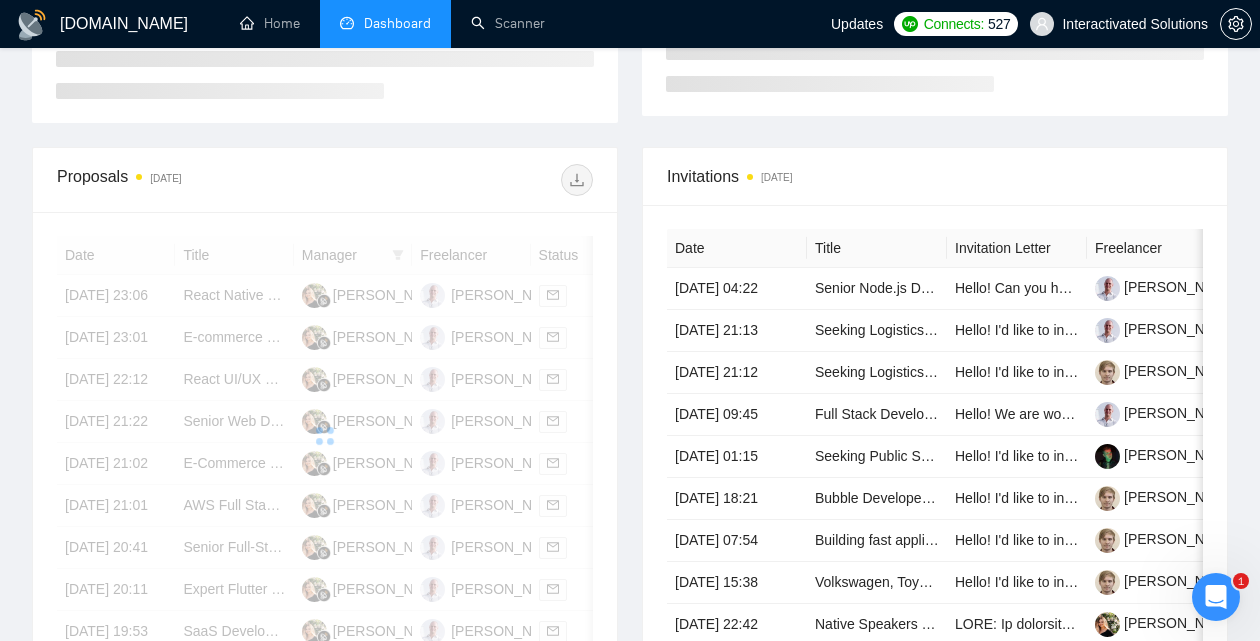 scroll, scrollTop: 207, scrollLeft: 0, axis: vertical 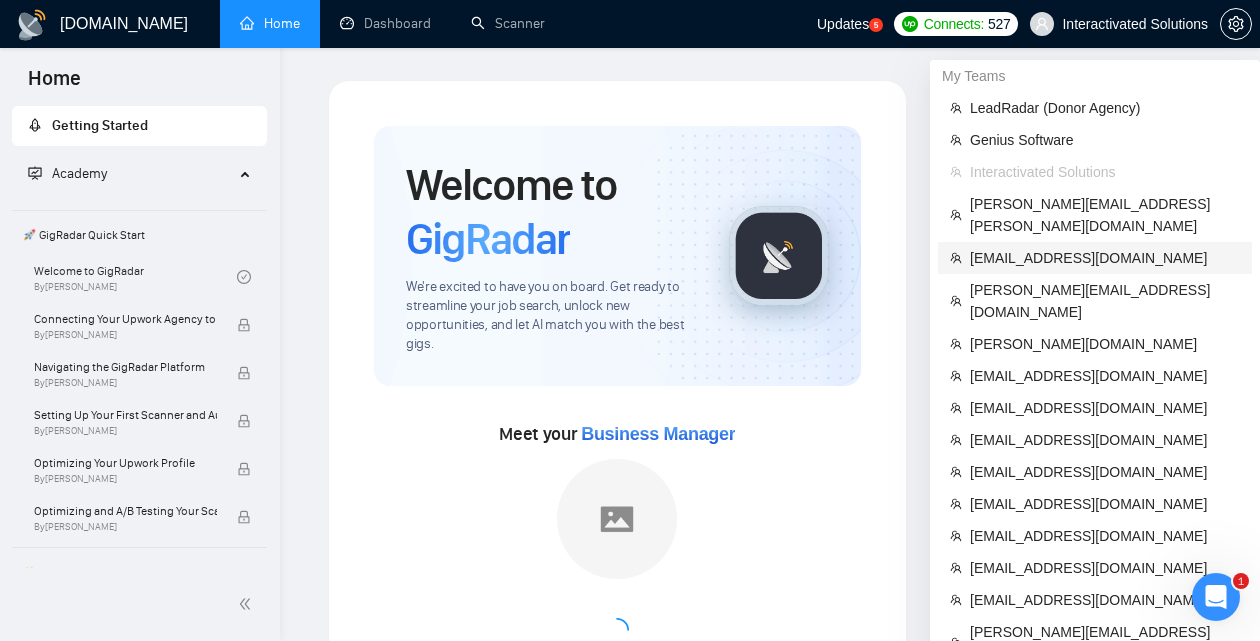 click on "beniah@automationfix.com" at bounding box center (1105, 258) 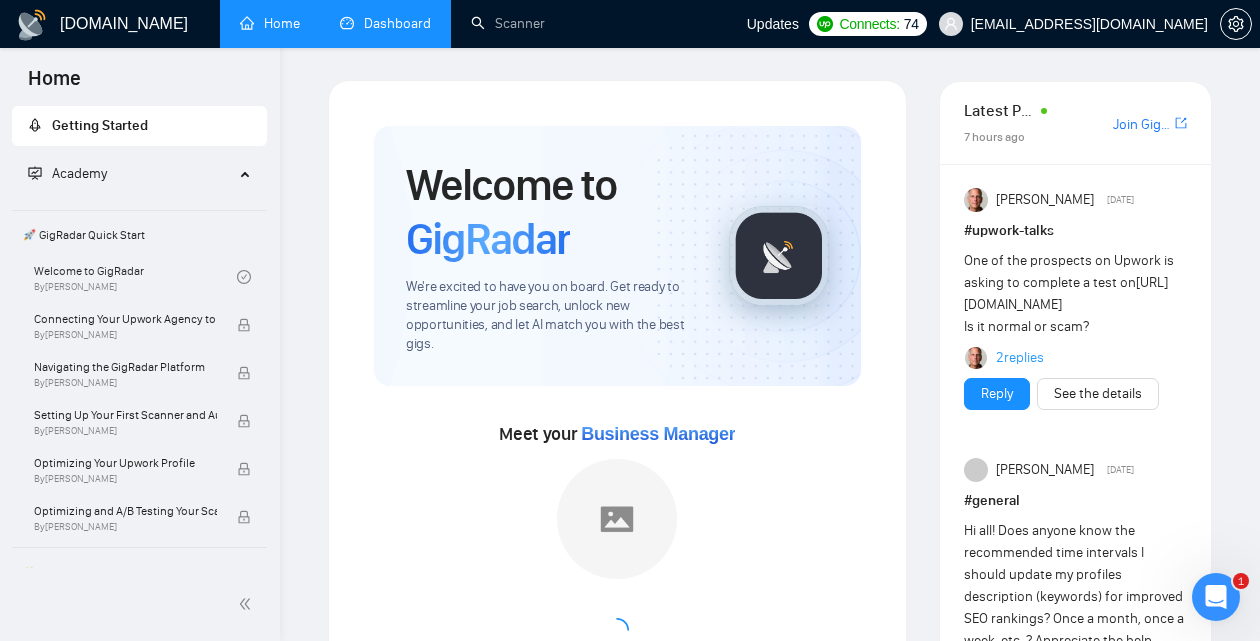 click on "Dashboard" at bounding box center (385, 23) 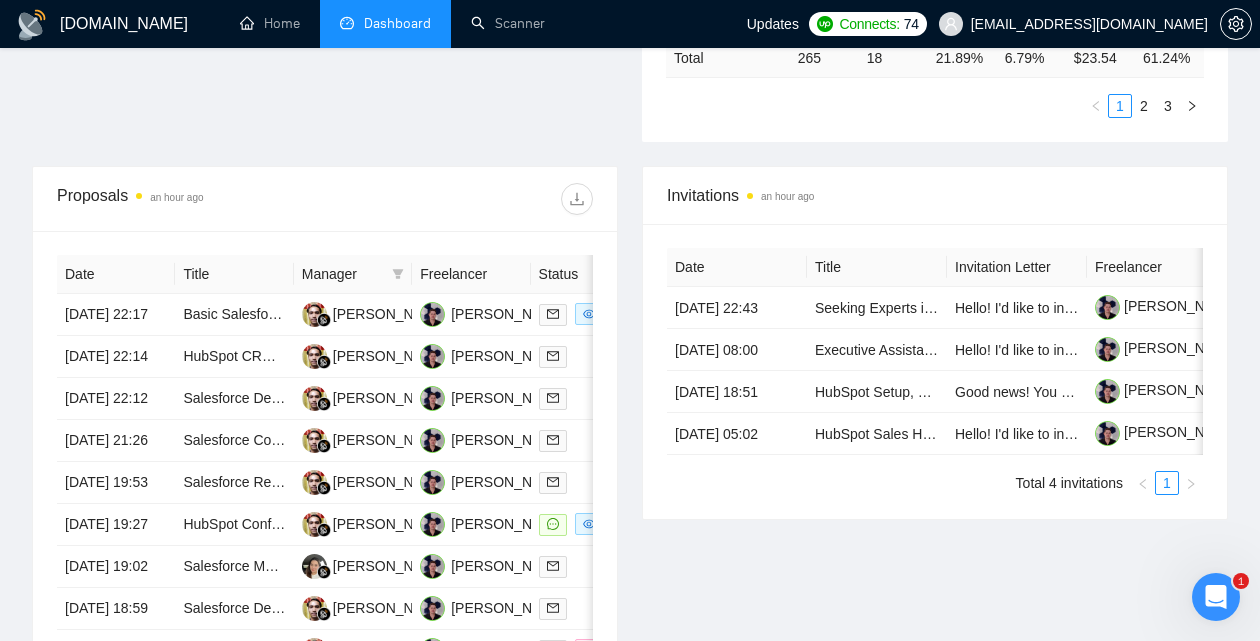 scroll, scrollTop: 681, scrollLeft: 0, axis: vertical 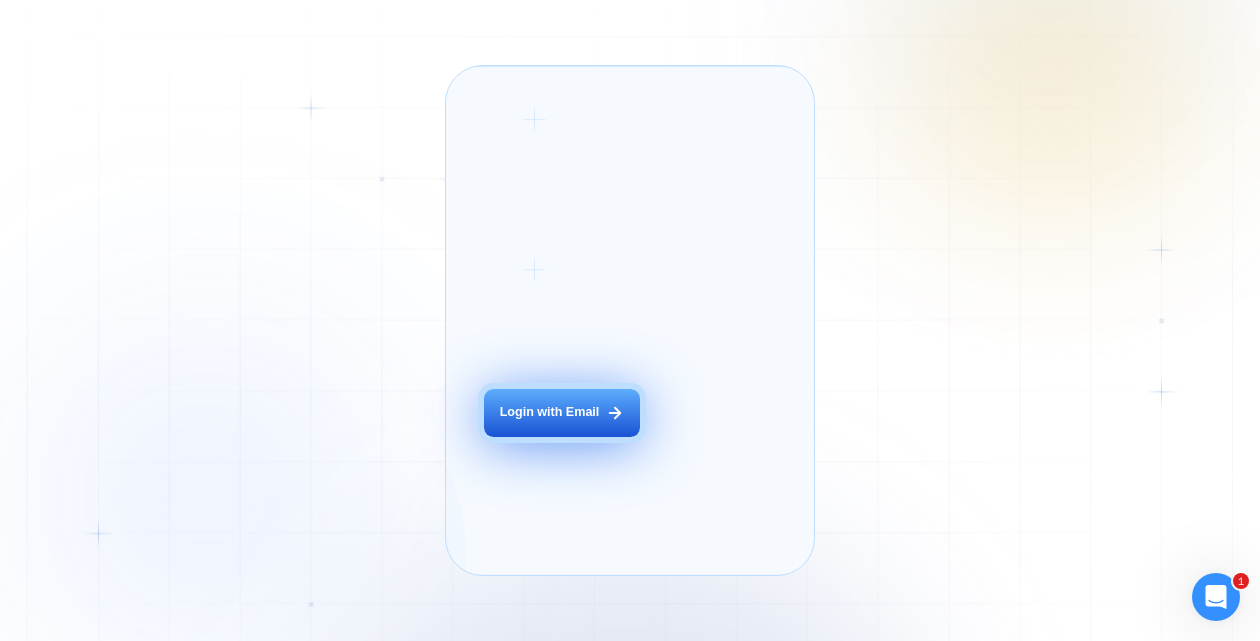 click on "Login with Email" at bounding box center (562, 413) 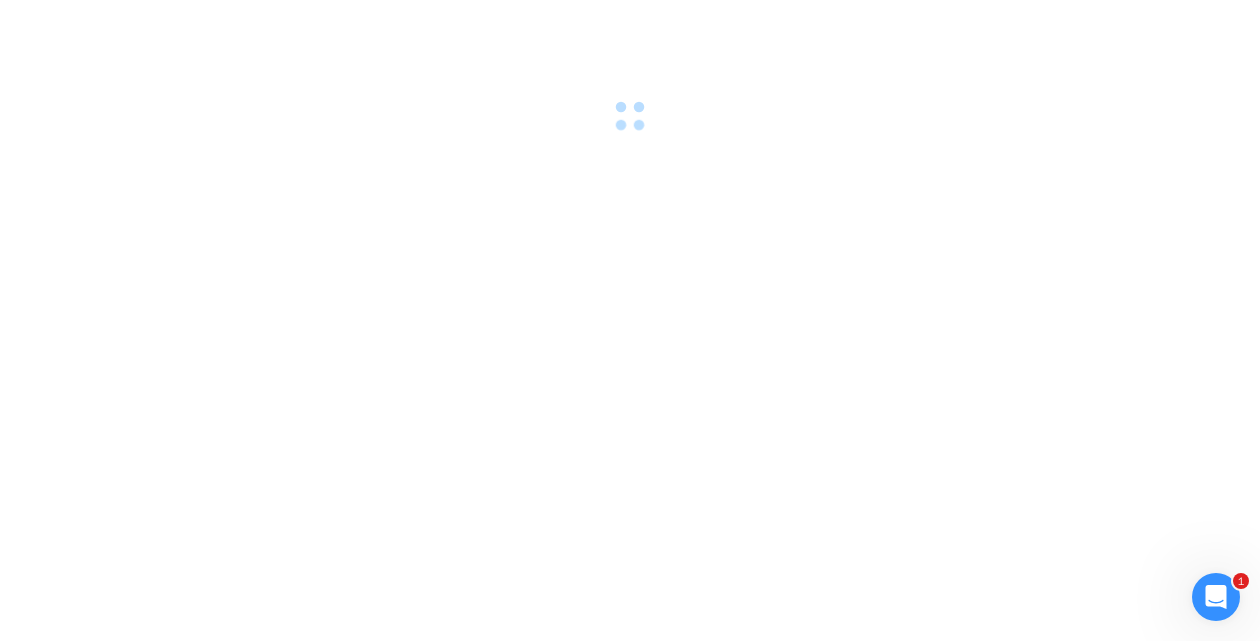 scroll, scrollTop: 0, scrollLeft: 0, axis: both 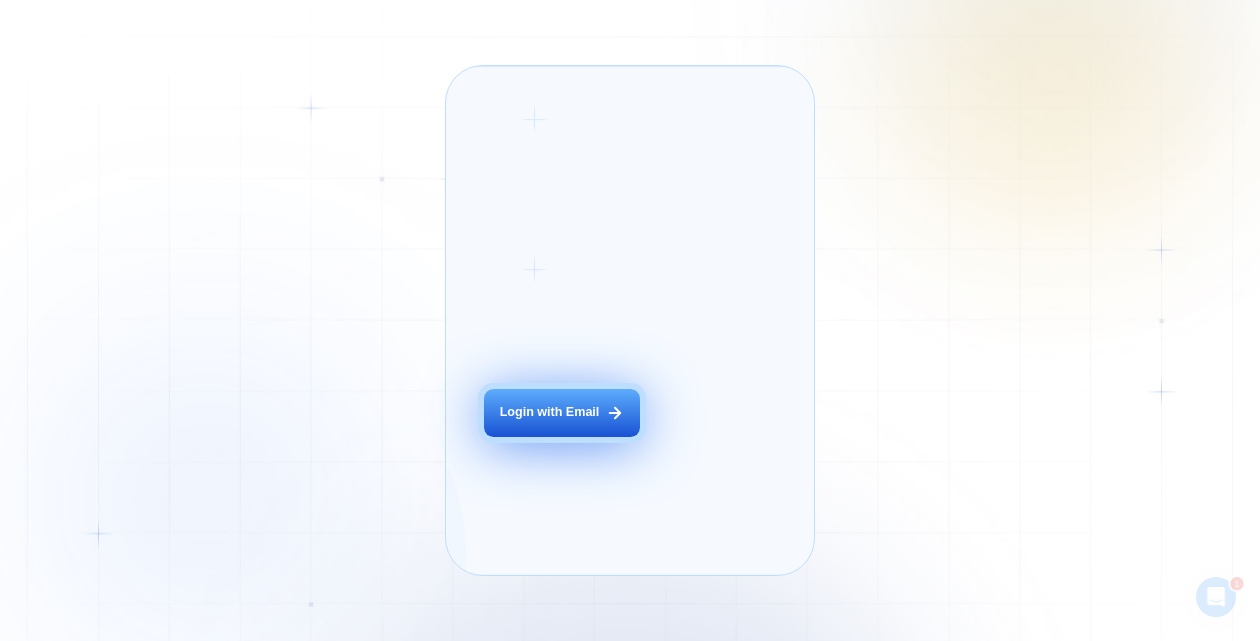 click on "Login with Email" at bounding box center (550, 412) 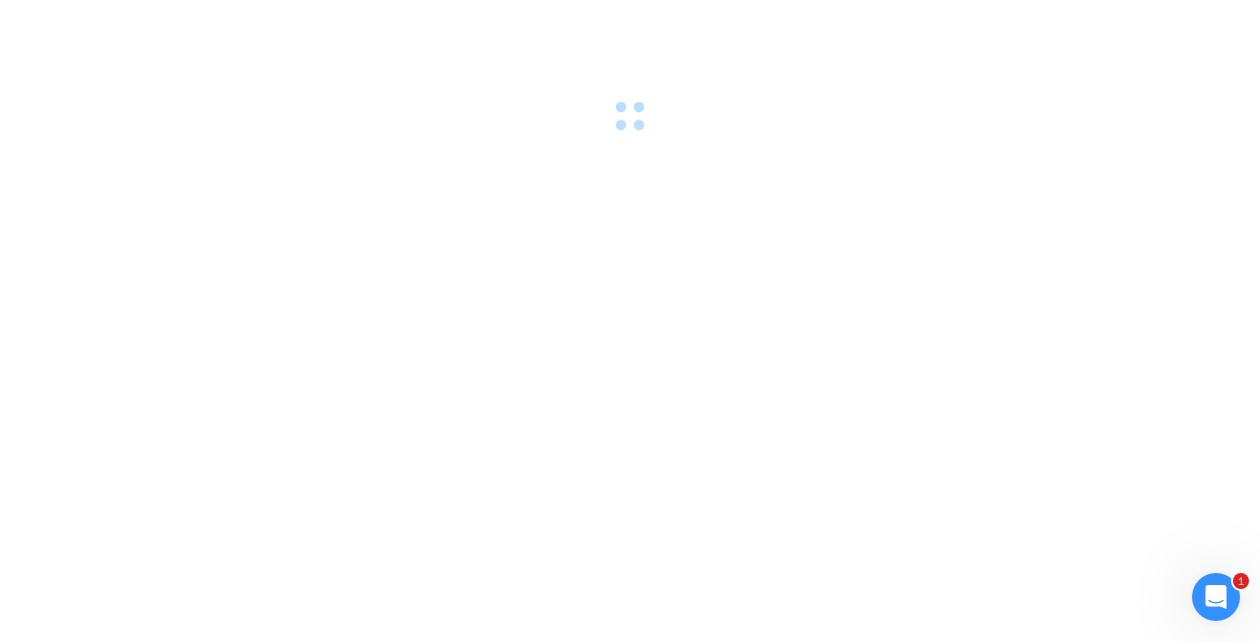 scroll, scrollTop: 0, scrollLeft: 0, axis: both 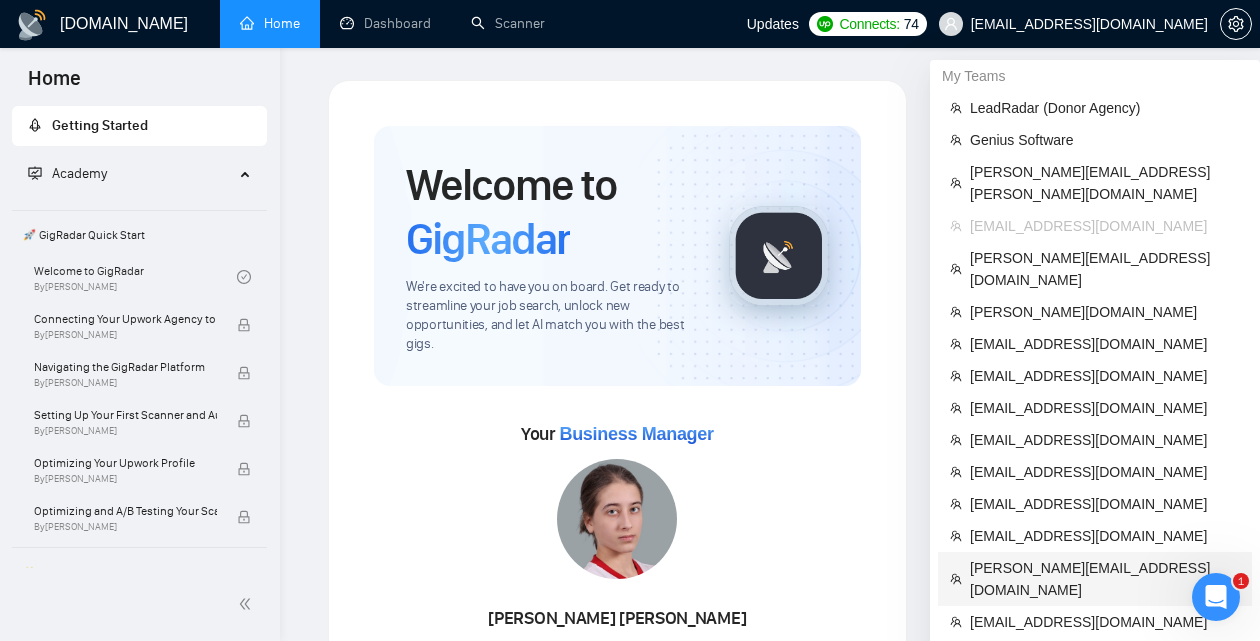 click on "[PERSON_NAME][EMAIL_ADDRESS][DOMAIN_NAME]" at bounding box center (1105, 579) 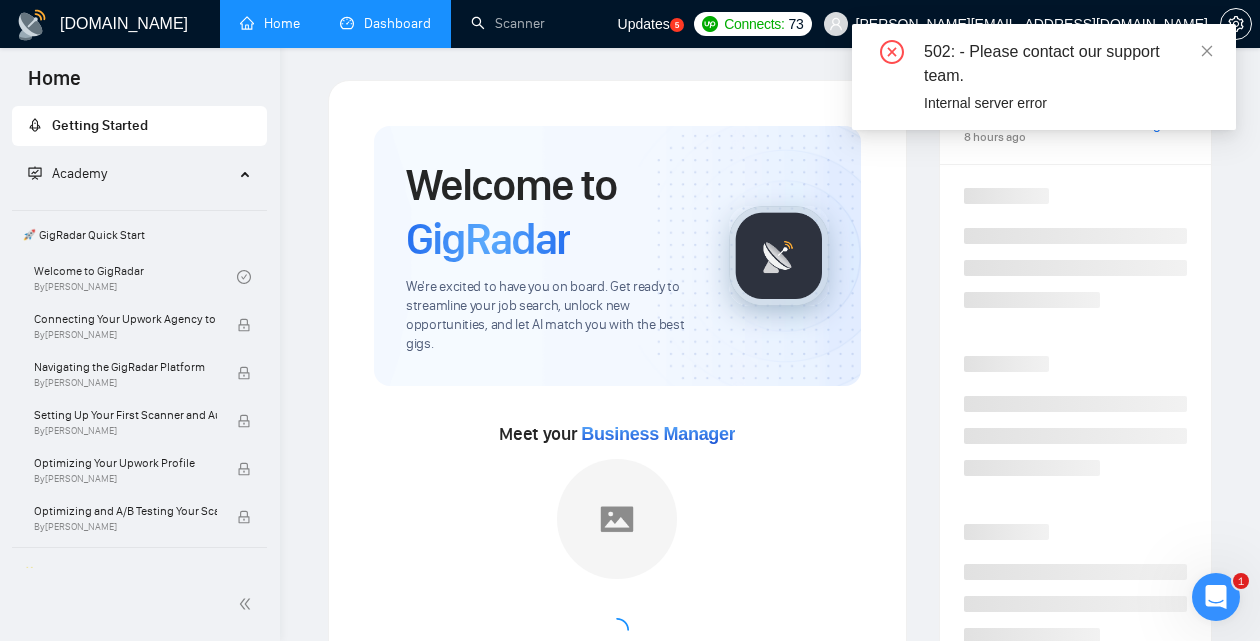 click on "Dashboard" at bounding box center (385, 23) 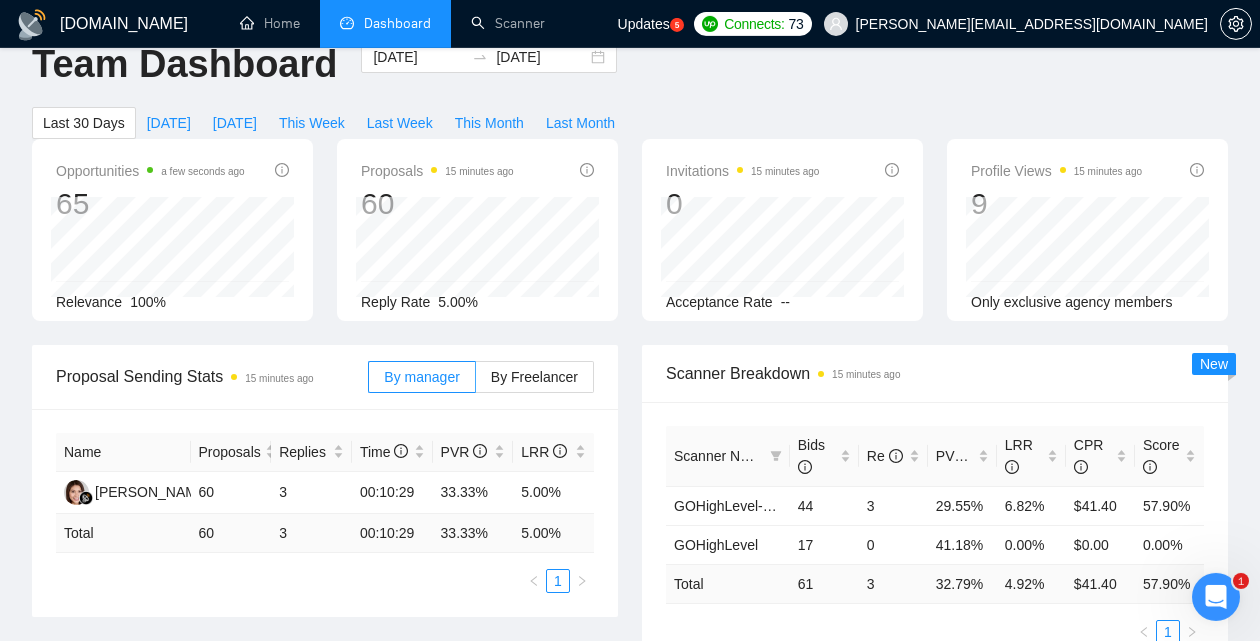 scroll, scrollTop: 0, scrollLeft: 0, axis: both 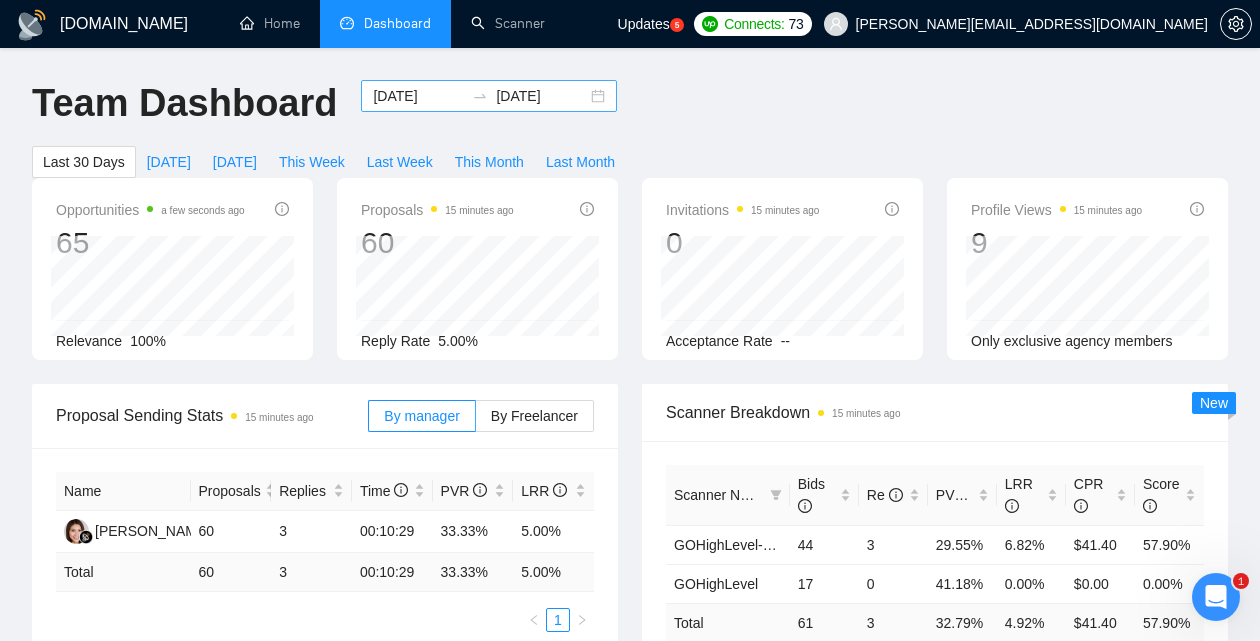 click on "[DATE] [DATE]" at bounding box center [489, 96] 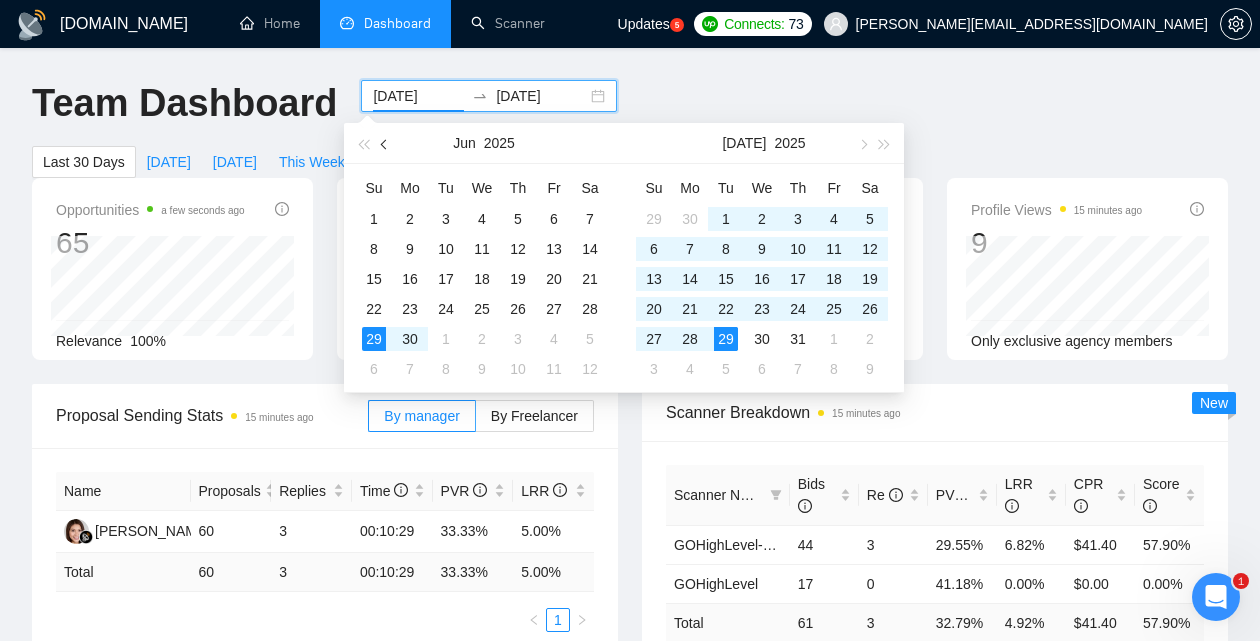 click at bounding box center [385, 143] 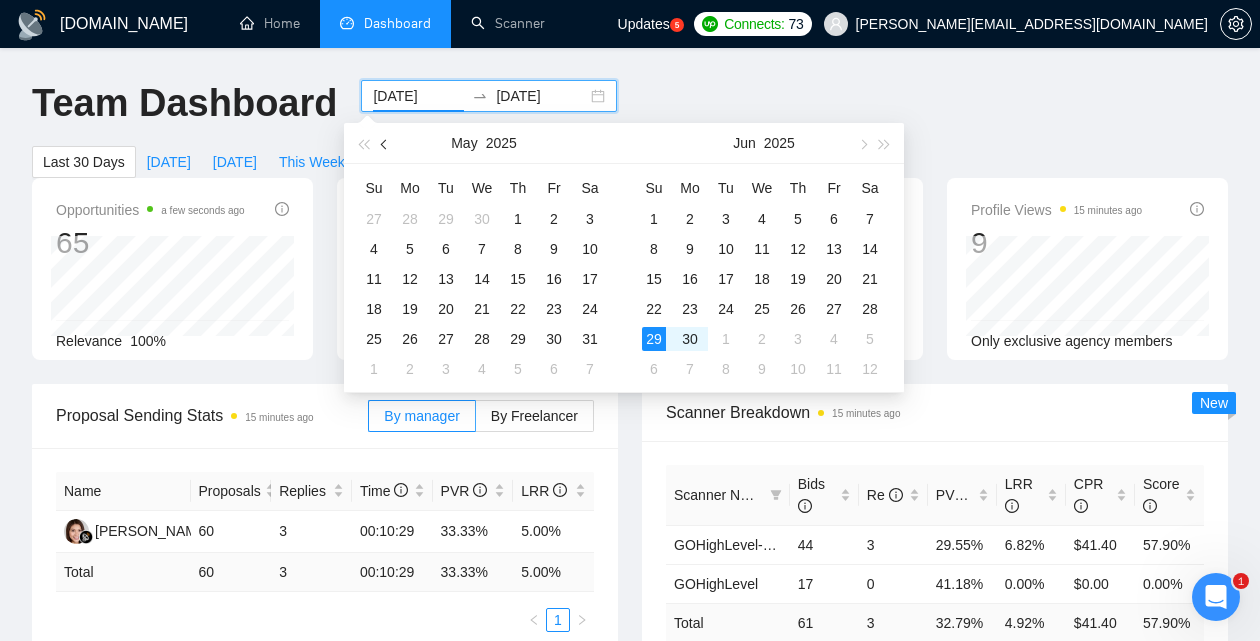 click at bounding box center (385, 143) 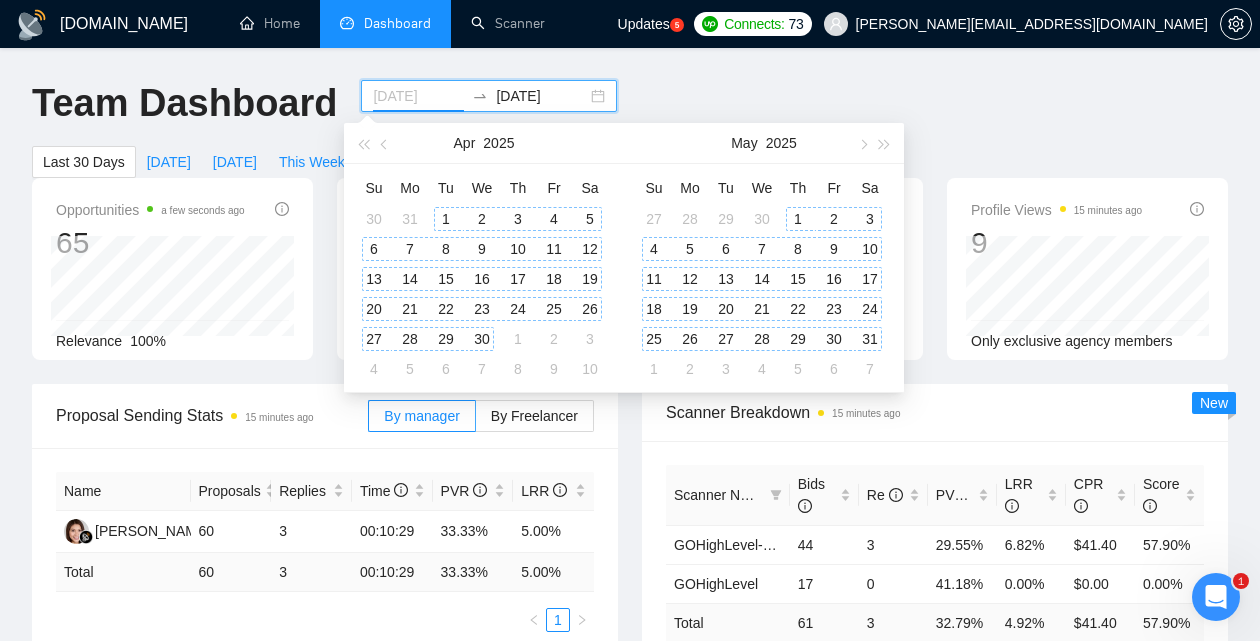 click on "1" at bounding box center (446, 219) 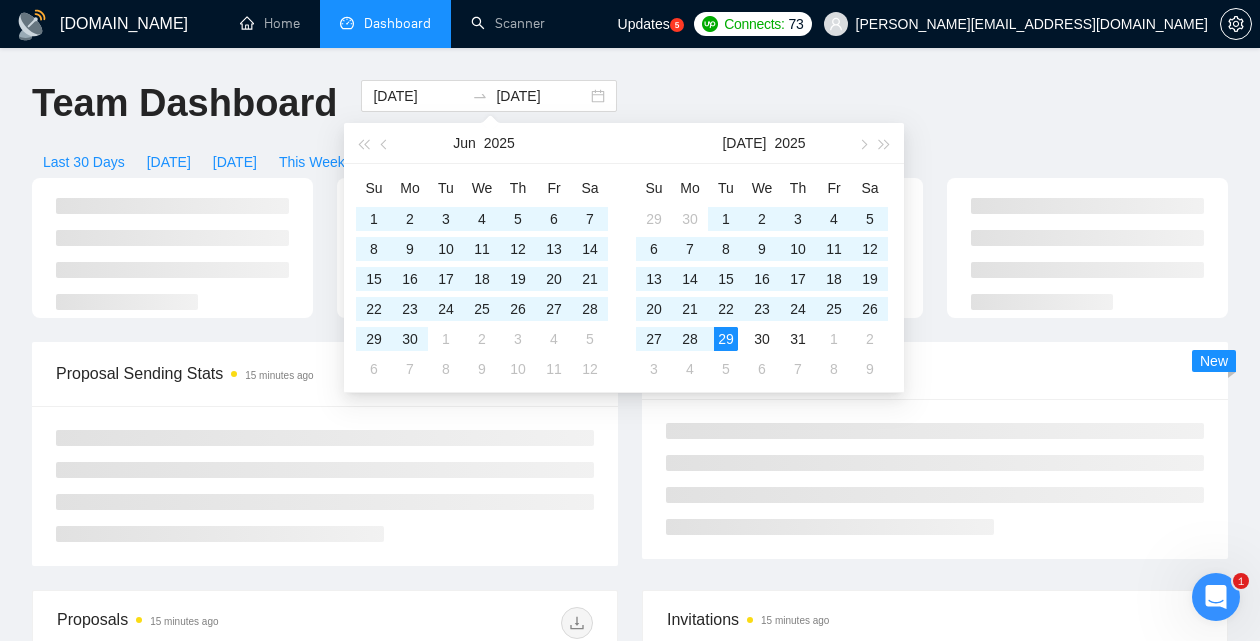 click on "GigRadar.io Home Dashboard Scanner Updates
5
Connects: 73 david@cadrecrew.com Team Dashboard 2025-04-01 2025-07-29 Last 30 Days Today Yesterday This Week Last Week This Month Last Month Proposal Sending Stats 15 minutes ago By manager By Freelancer Scanner Breakdown 15 minutes ago New Proposals 15 minutes ago Date Title Manager Freelancer Status               28 Jul, 2025 23:31 GHL (Go High Level) Expert Developer Needed – Cleanup, Automations, Integrations & Tech Support Karri Heart Narl Sayson 28 Jul, 2025 22:17 SEO & Marketing Virtual Assistant Needed for Search Atlas and GoHighLevel Automations Karri Heart Narl Sayson 28 Jul, 2025 19:41 GHL Expert Needed for Automated Power Dialer System for Roofing Company Karri Heart Narl Sayson 27 Jul, 2025 19:25 GoHighLevel Sub-Account Manager + Tech Builder for Christian-Based SaaS Team Karri Heart Narl Sayson 27 Jul, 2025 06:22 Go High Level Platform Optimization Expert Needed Karri Heart Narl Sayson 1 2" at bounding box center (630, 690) 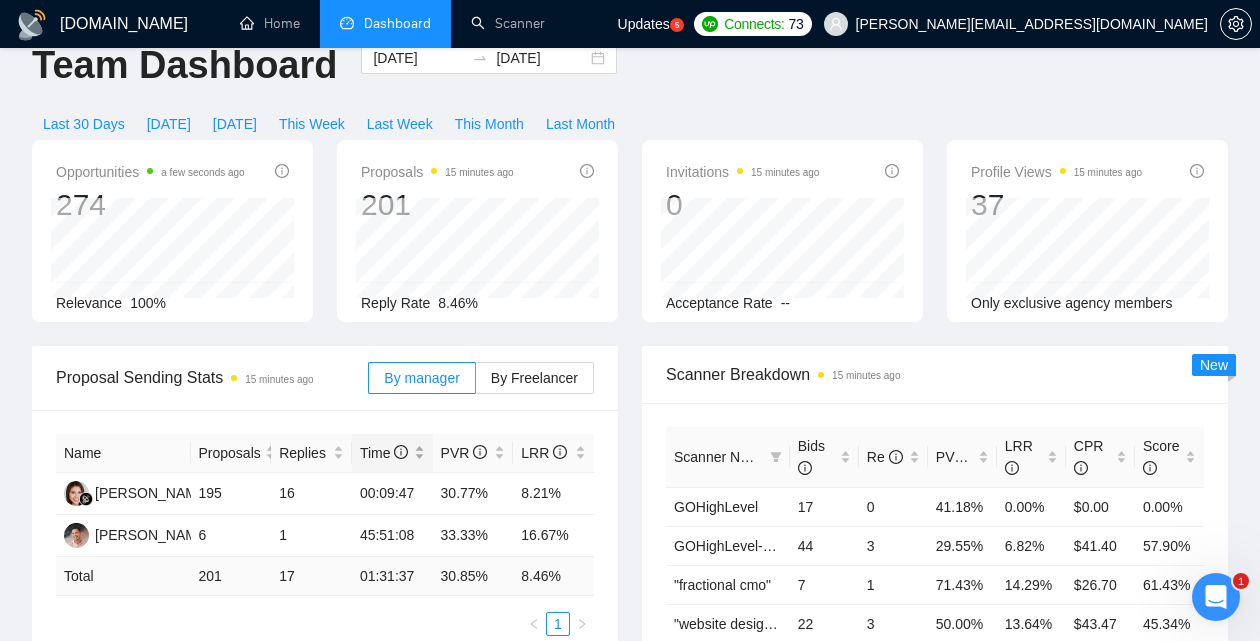 scroll, scrollTop: 0, scrollLeft: 0, axis: both 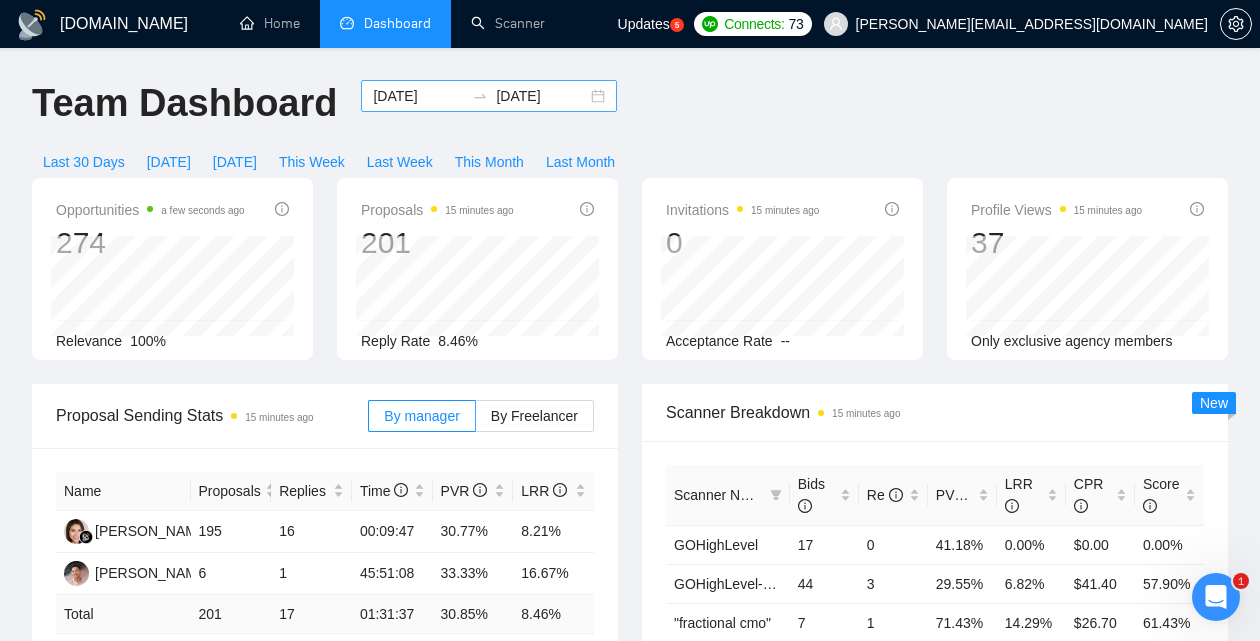 click on "2025-04-01 2025-07-29" at bounding box center [489, 96] 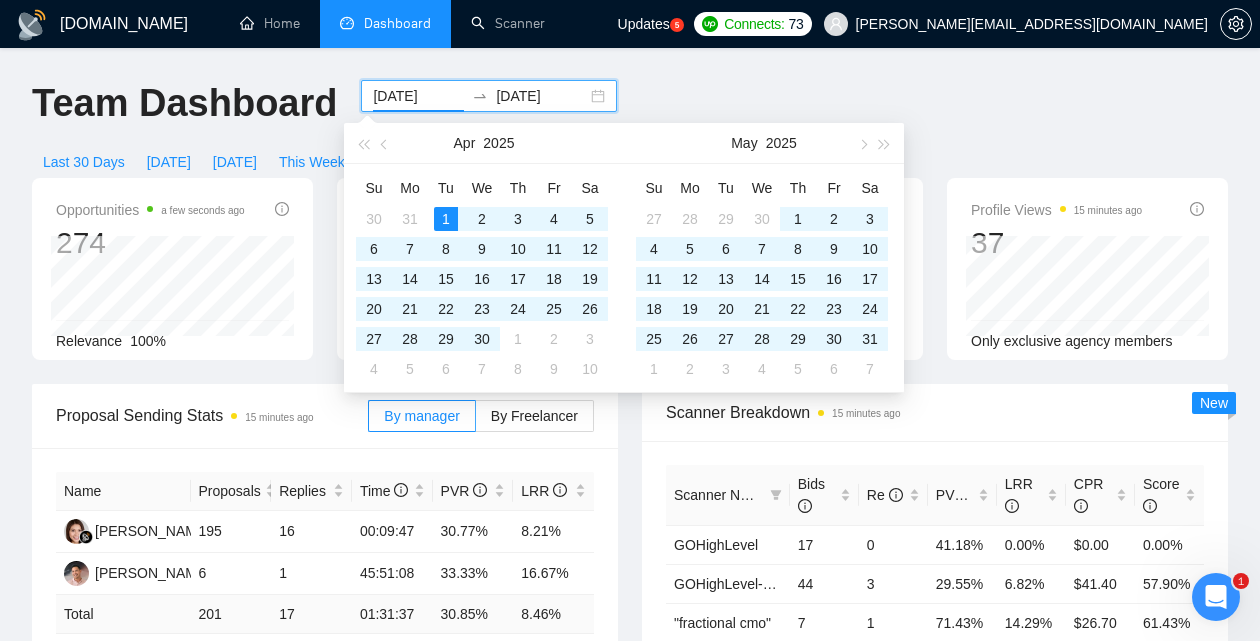 click on "2025-04-01 2025-07-29" at bounding box center (489, 96) 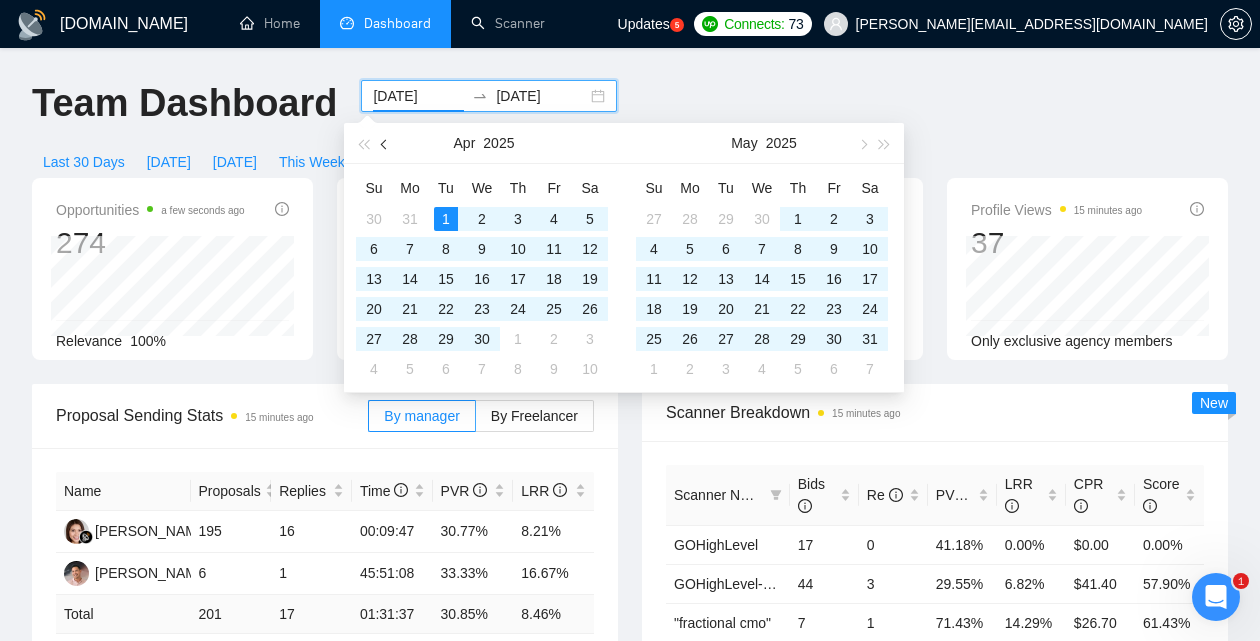 click at bounding box center [386, 144] 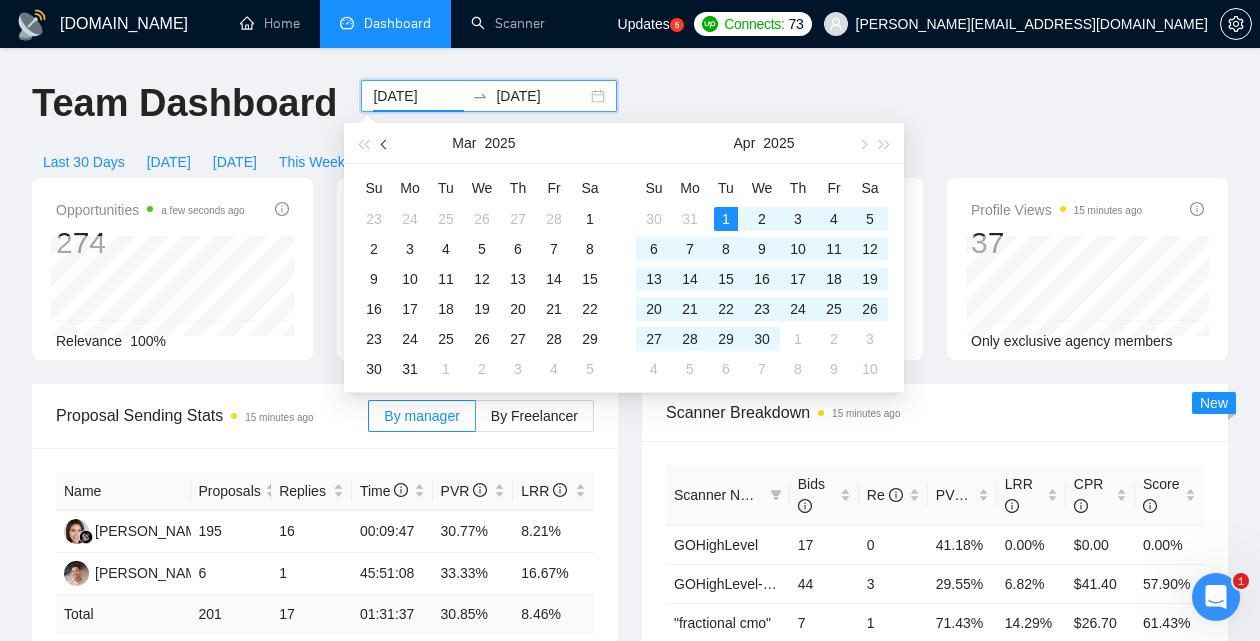 click at bounding box center [386, 144] 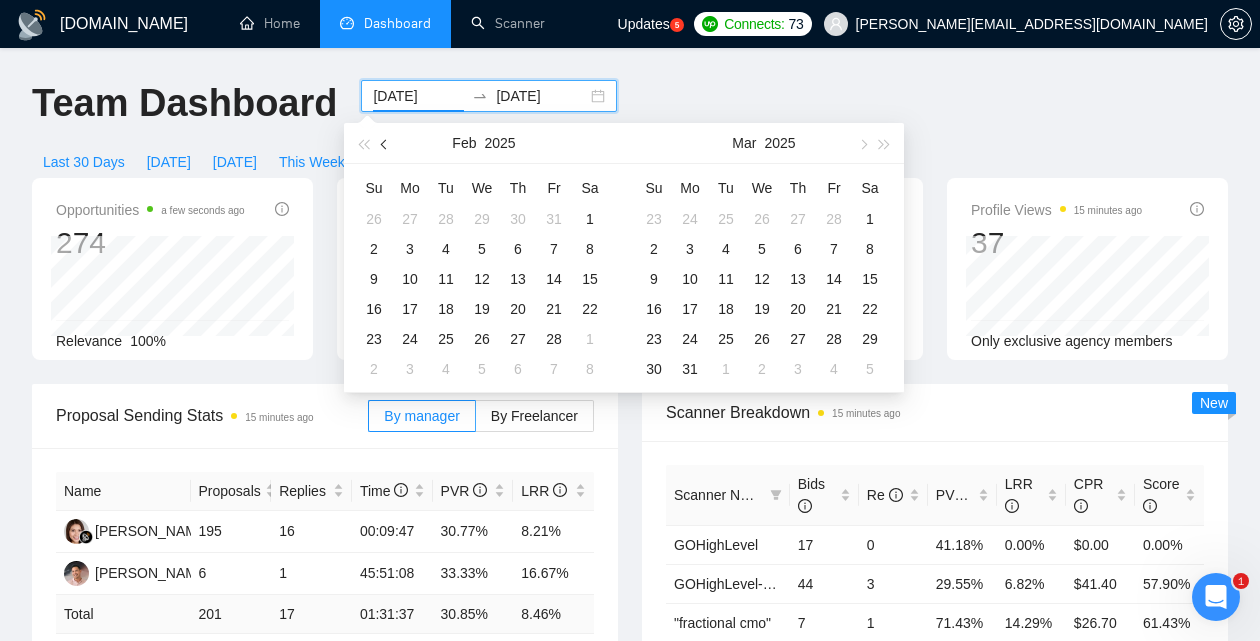 click at bounding box center [386, 144] 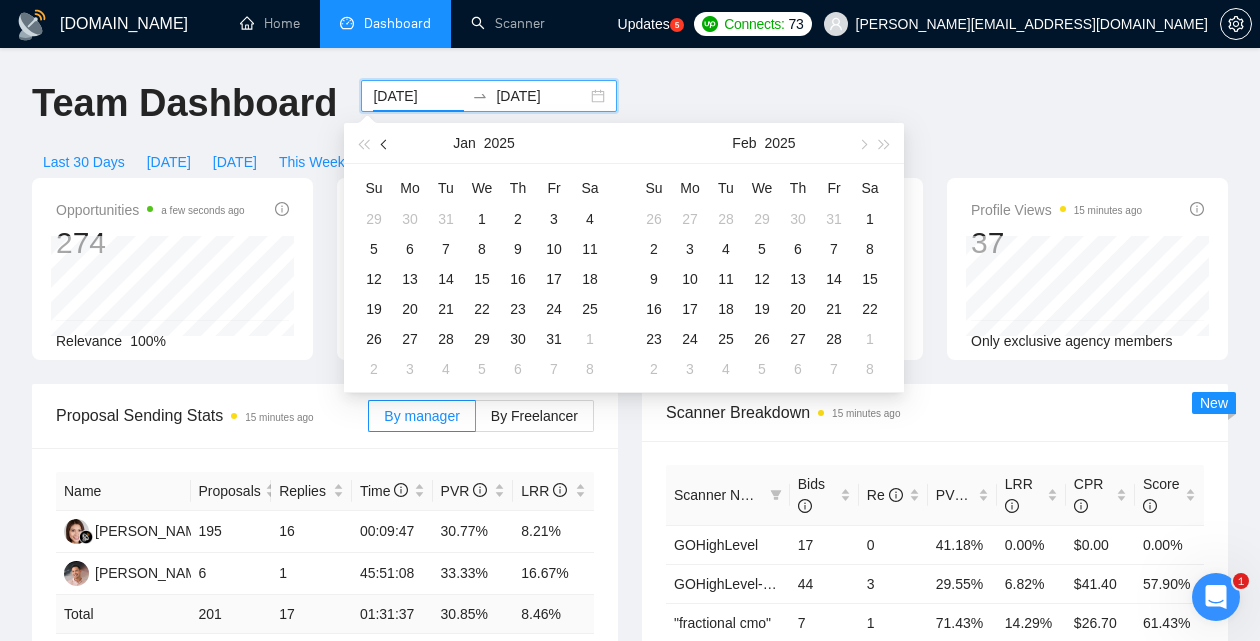 click at bounding box center [386, 144] 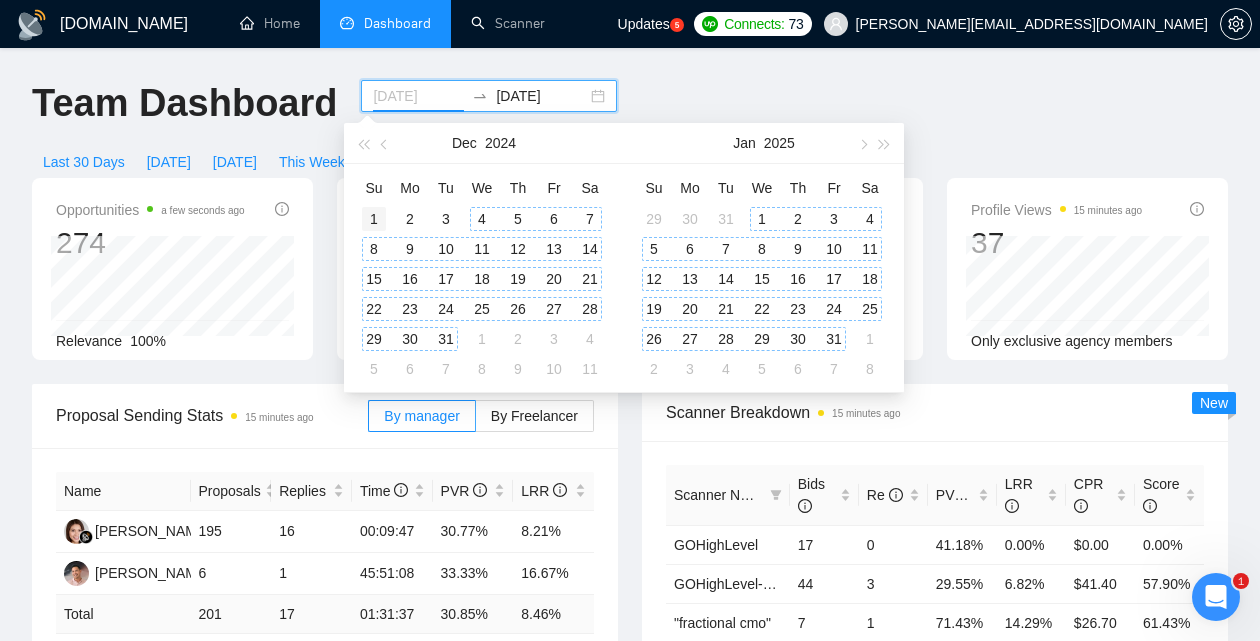 type on "2024-12-01" 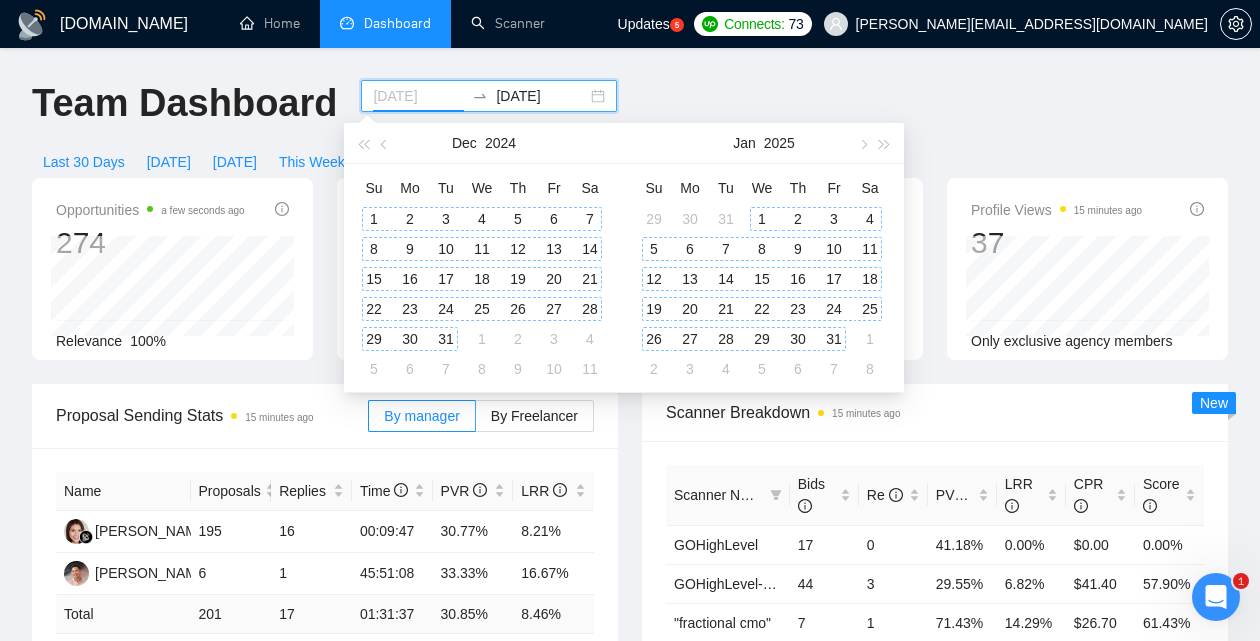 click on "1" at bounding box center [374, 219] 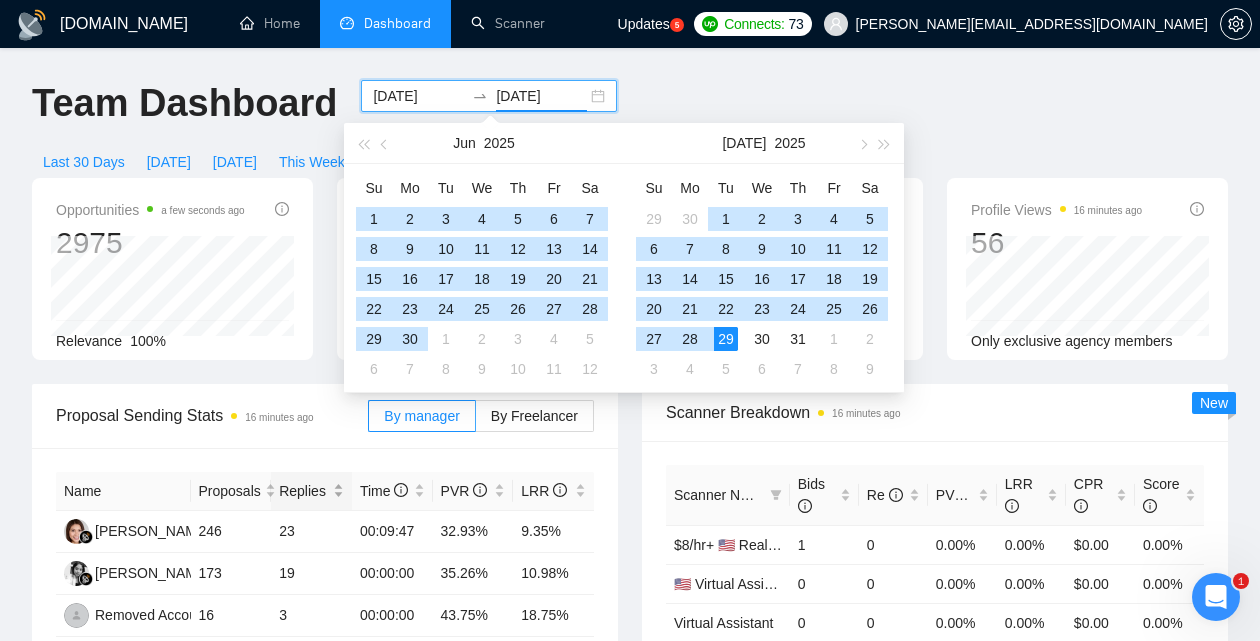 type on "[DATE]" 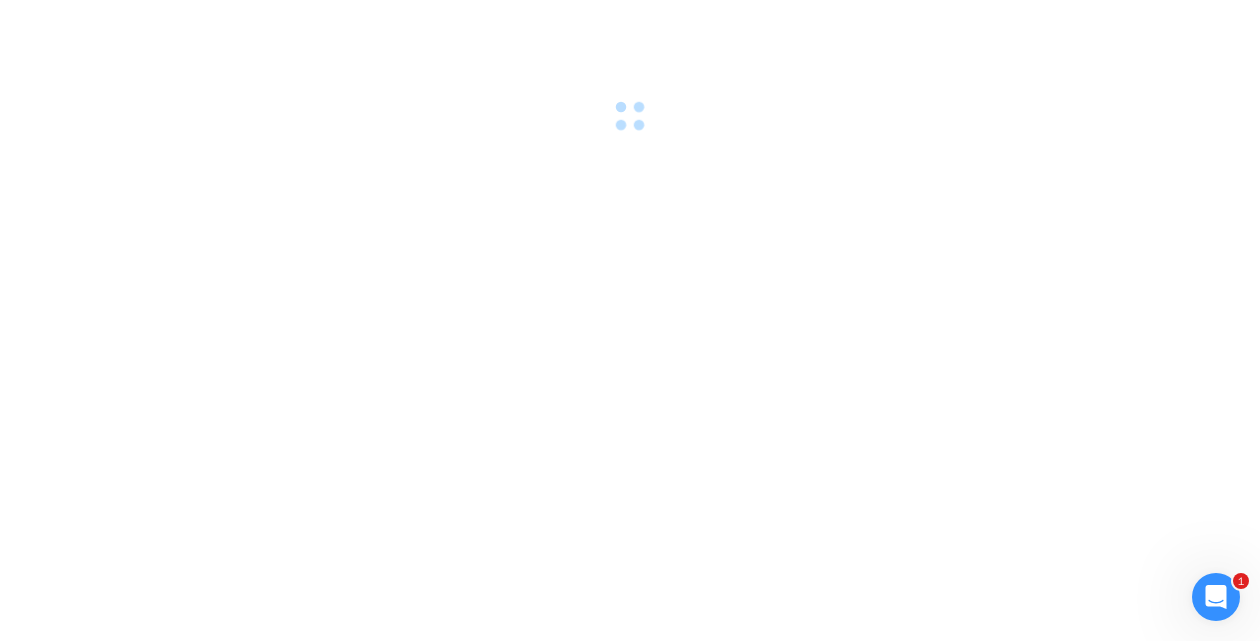 scroll, scrollTop: 0, scrollLeft: 0, axis: both 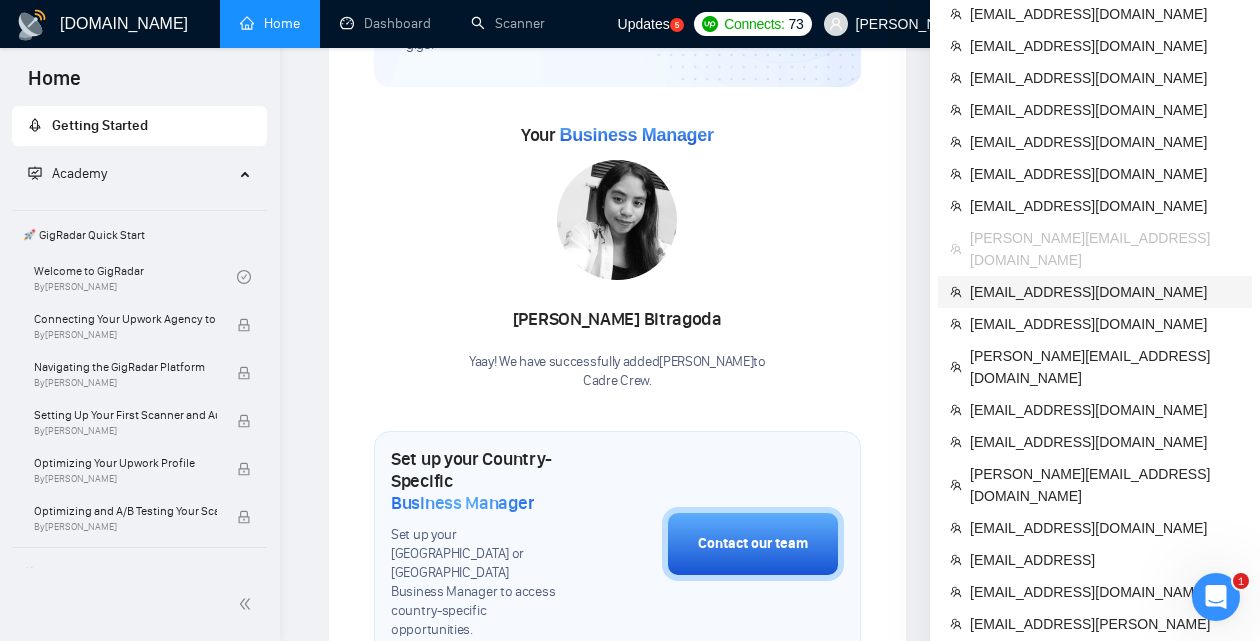 click on "[EMAIL_ADDRESS][DOMAIN_NAME]" at bounding box center [1105, 292] 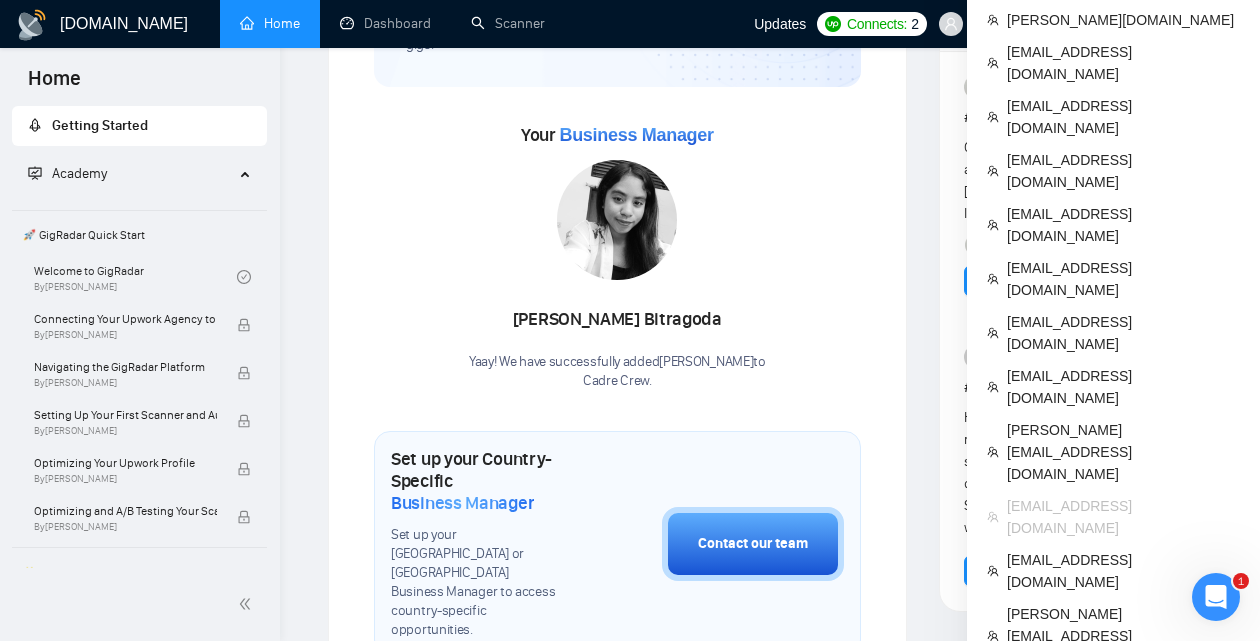 scroll, scrollTop: 579, scrollLeft: 0, axis: vertical 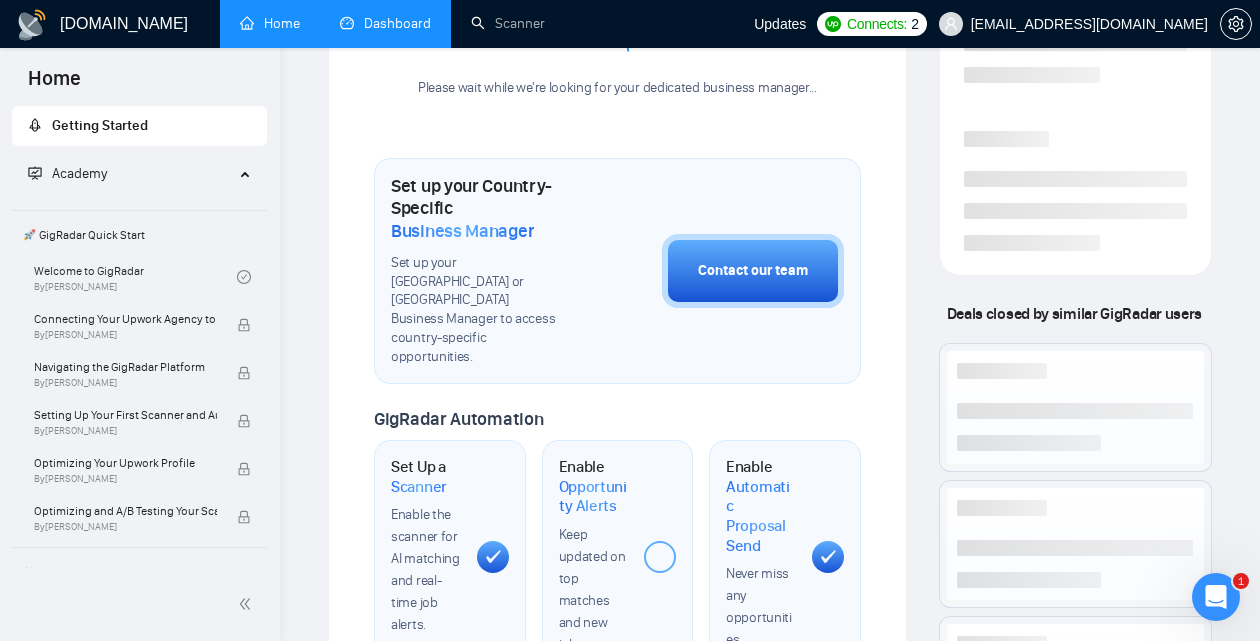 click on "Dashboard" at bounding box center [385, 23] 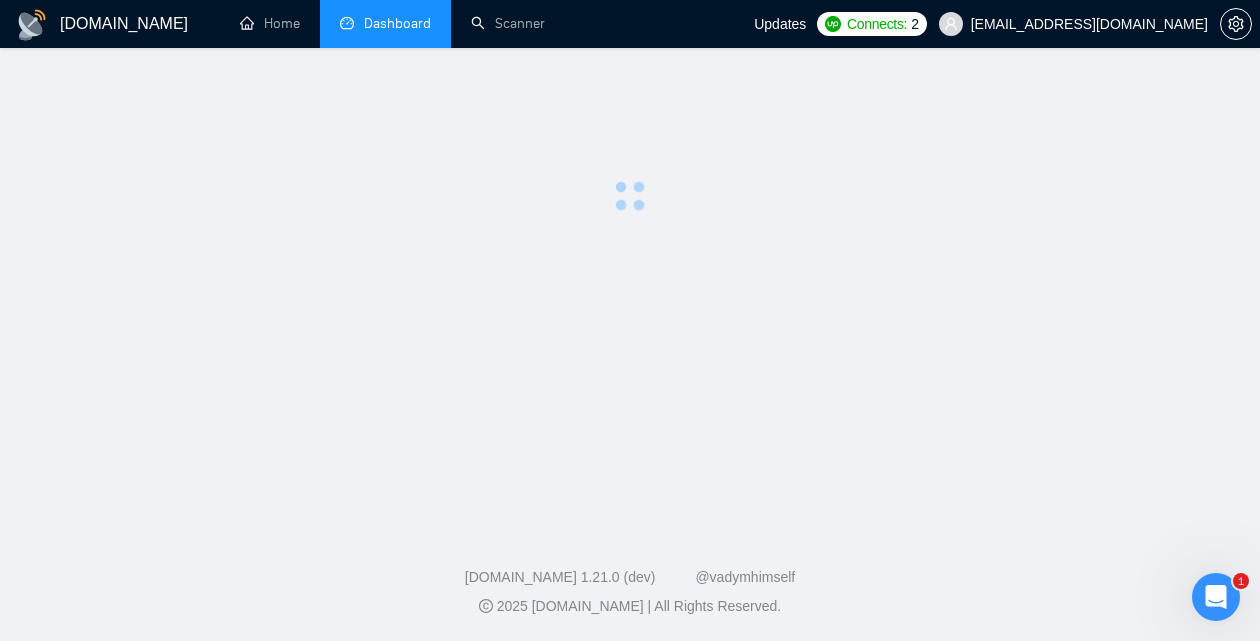 scroll, scrollTop: 0, scrollLeft: 0, axis: both 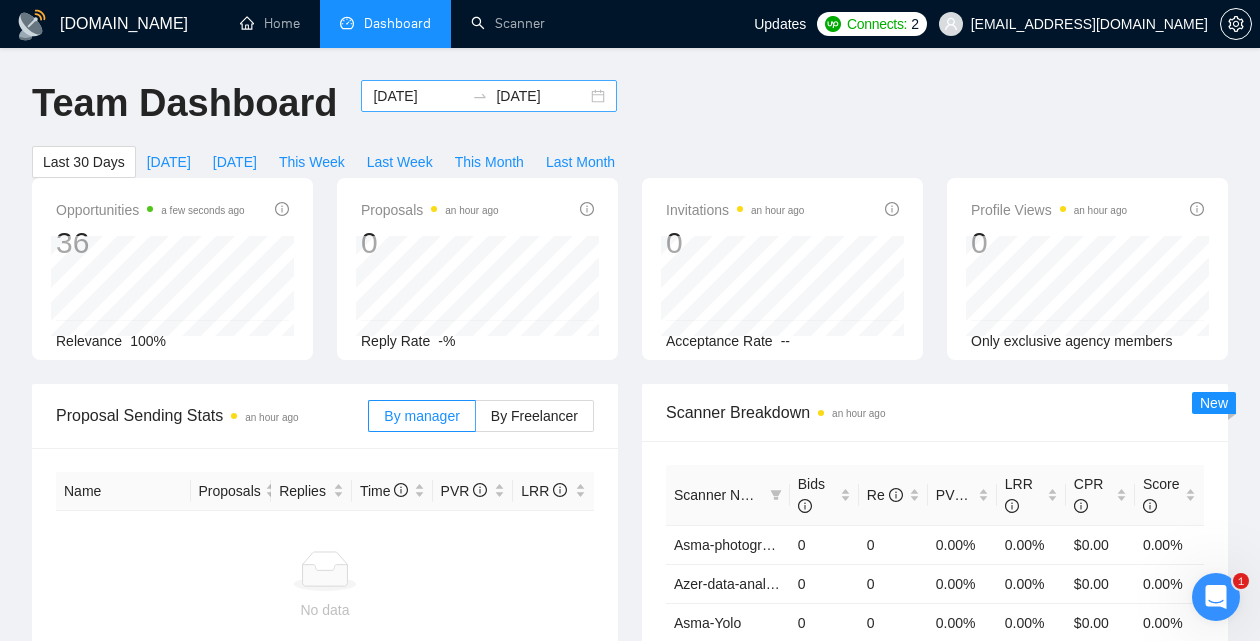 click on "[DATE] [DATE]" at bounding box center [489, 96] 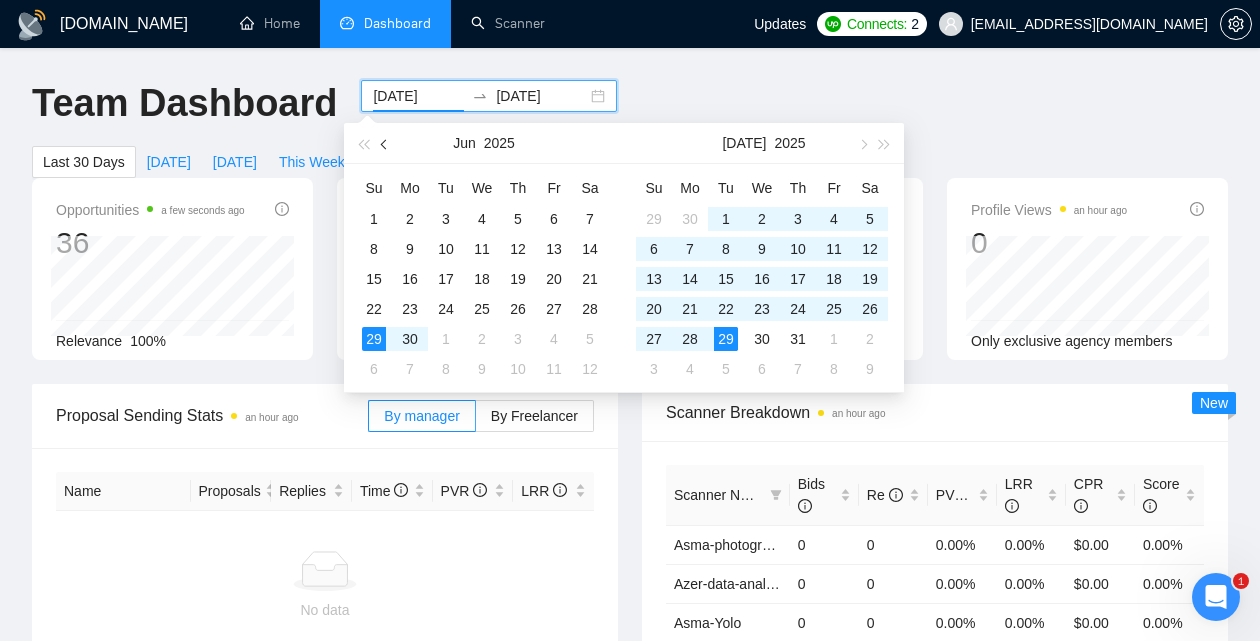 click at bounding box center (385, 143) 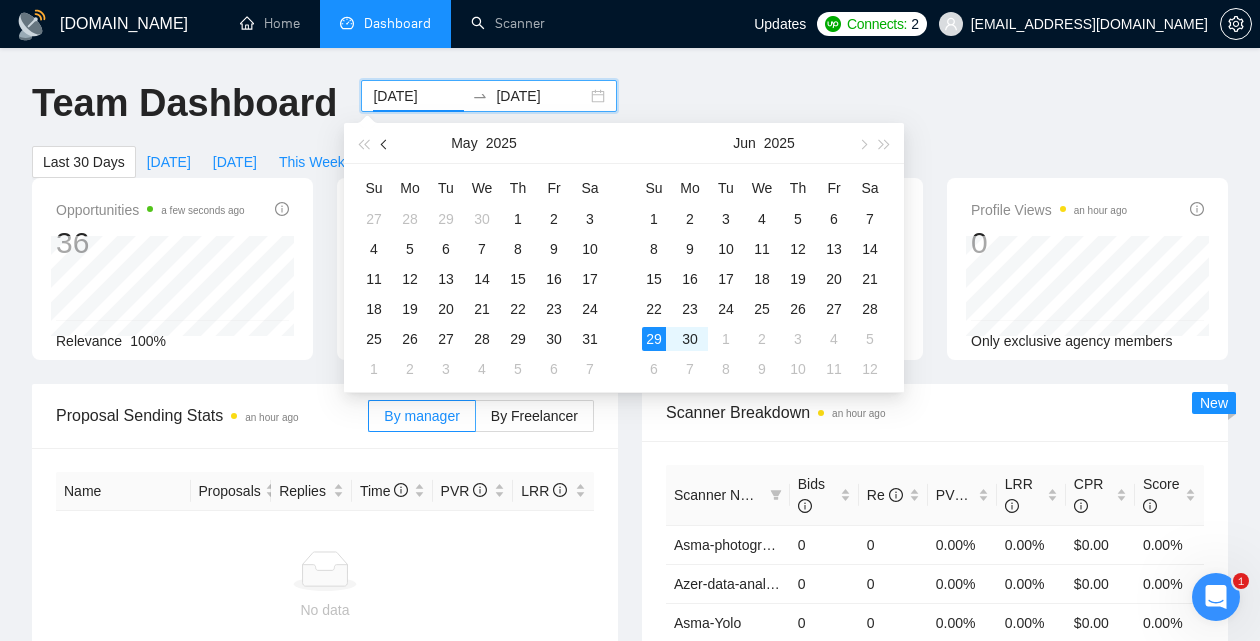 click at bounding box center [385, 143] 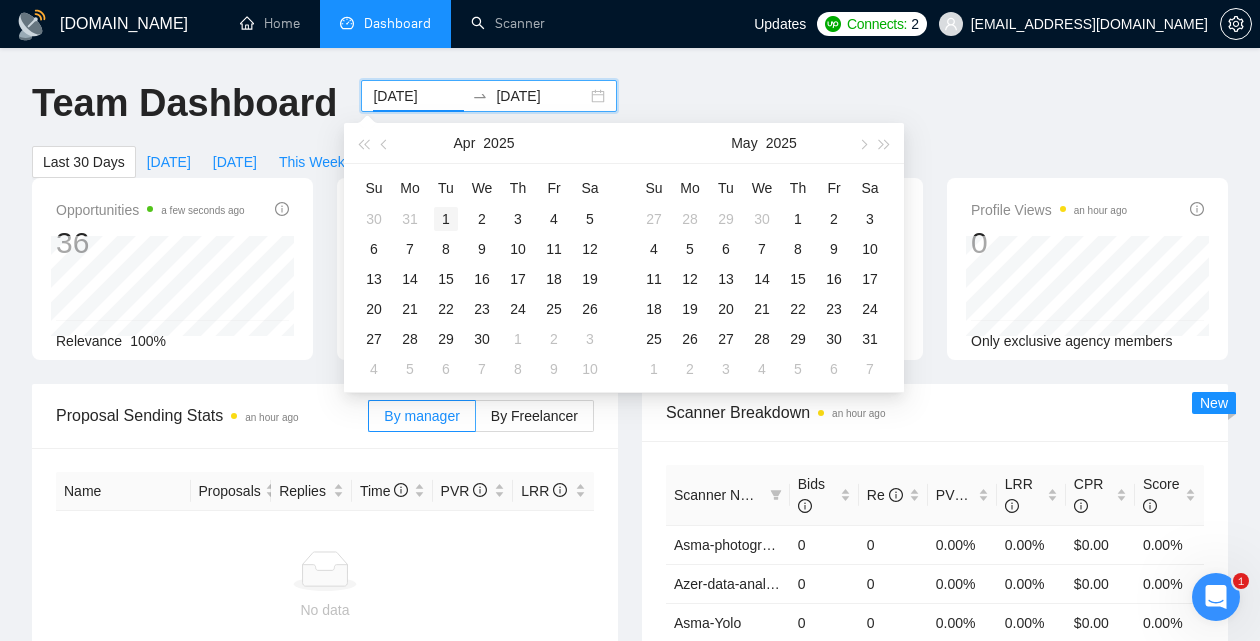 type on "[DATE]" 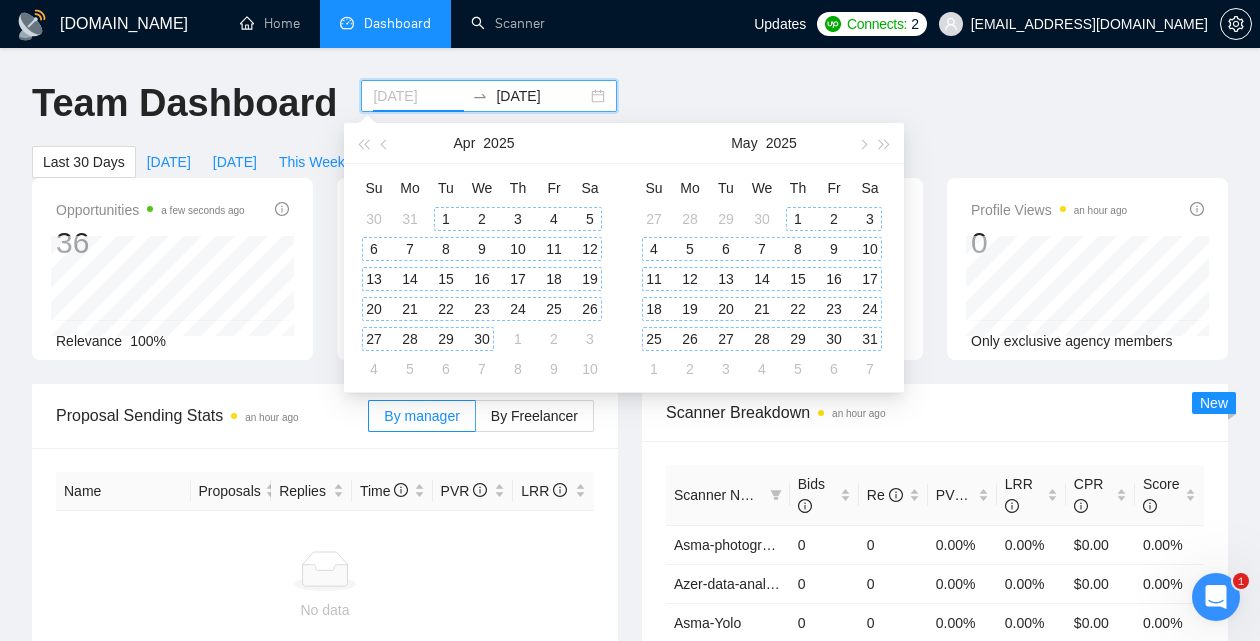 click on "1" at bounding box center [446, 219] 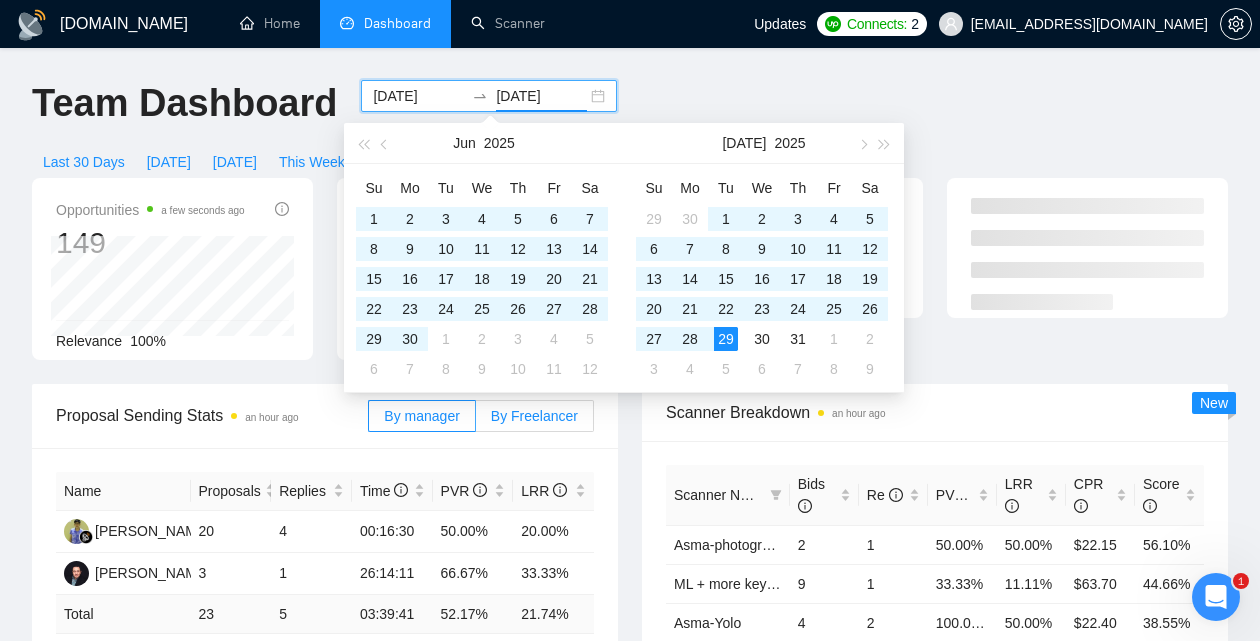 type on "[DATE]" 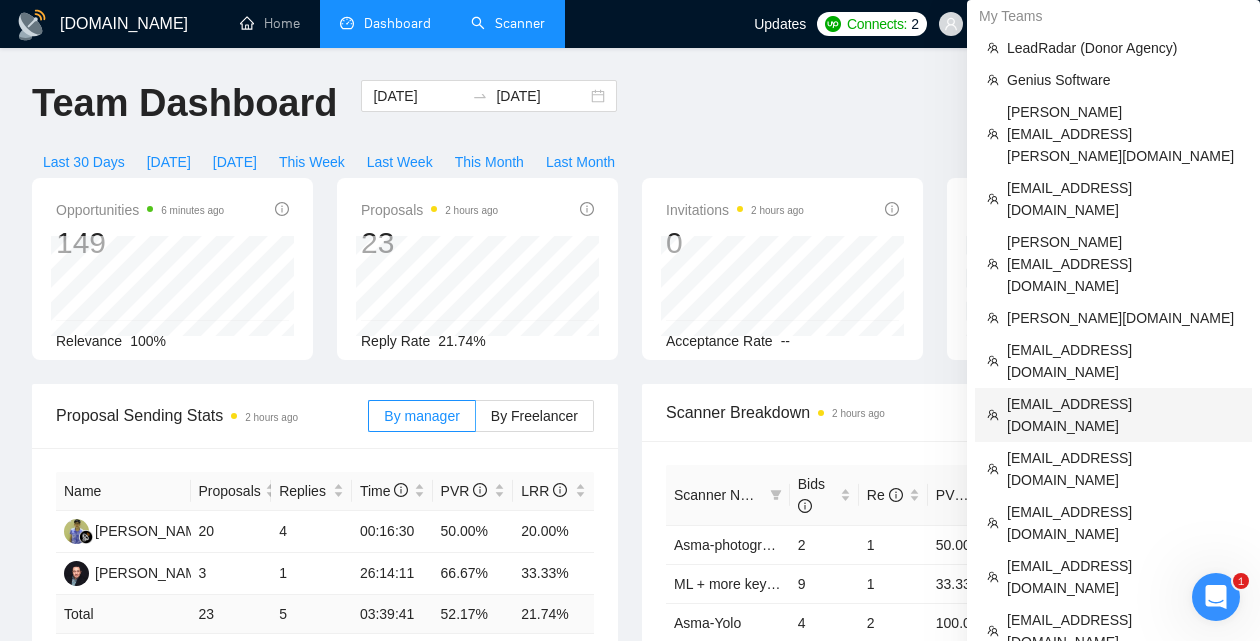 click on "[EMAIL_ADDRESS][DOMAIN_NAME]" at bounding box center [1123, 415] 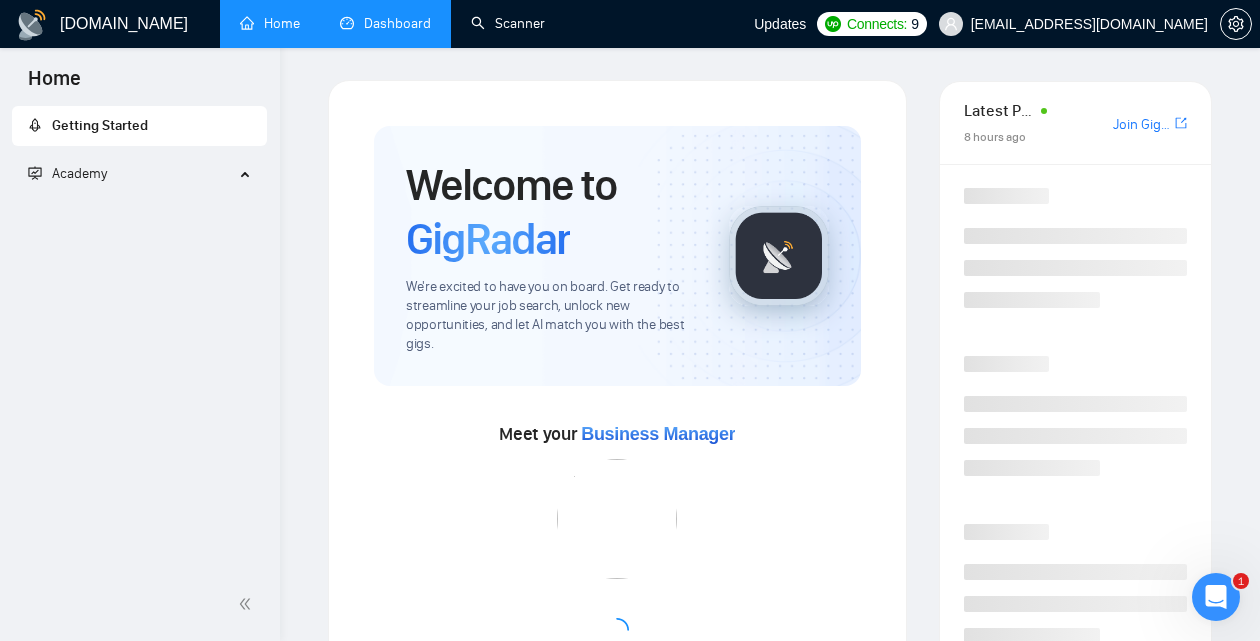 click on "Dashboard" at bounding box center [385, 23] 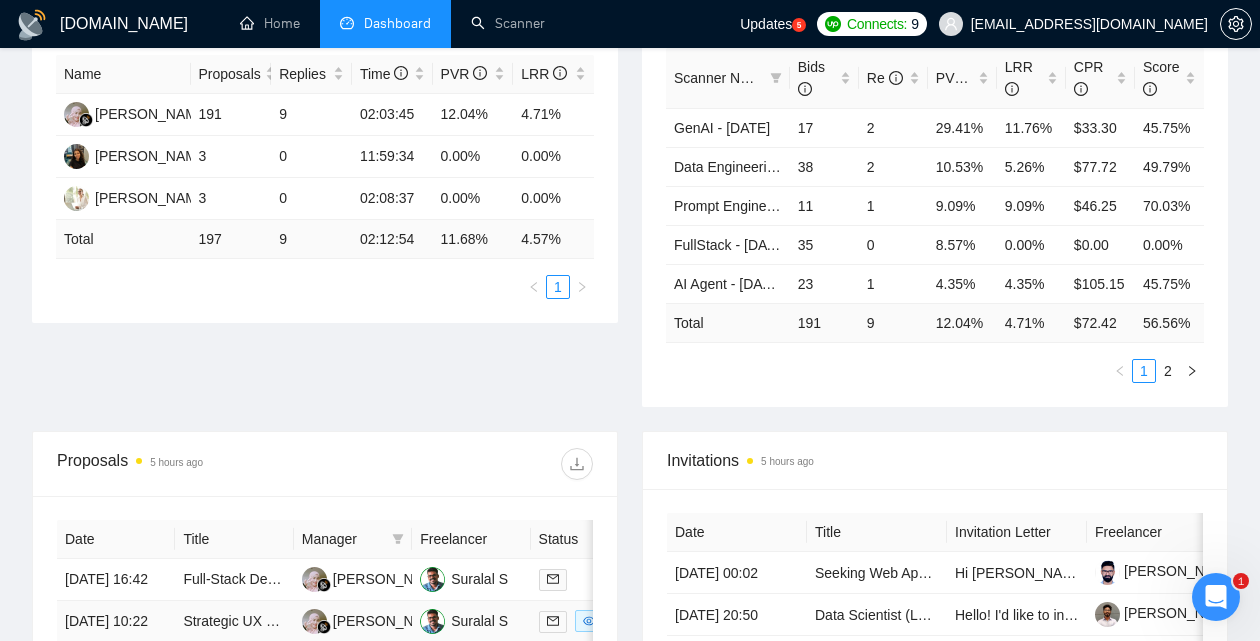 scroll, scrollTop: 397, scrollLeft: 0, axis: vertical 